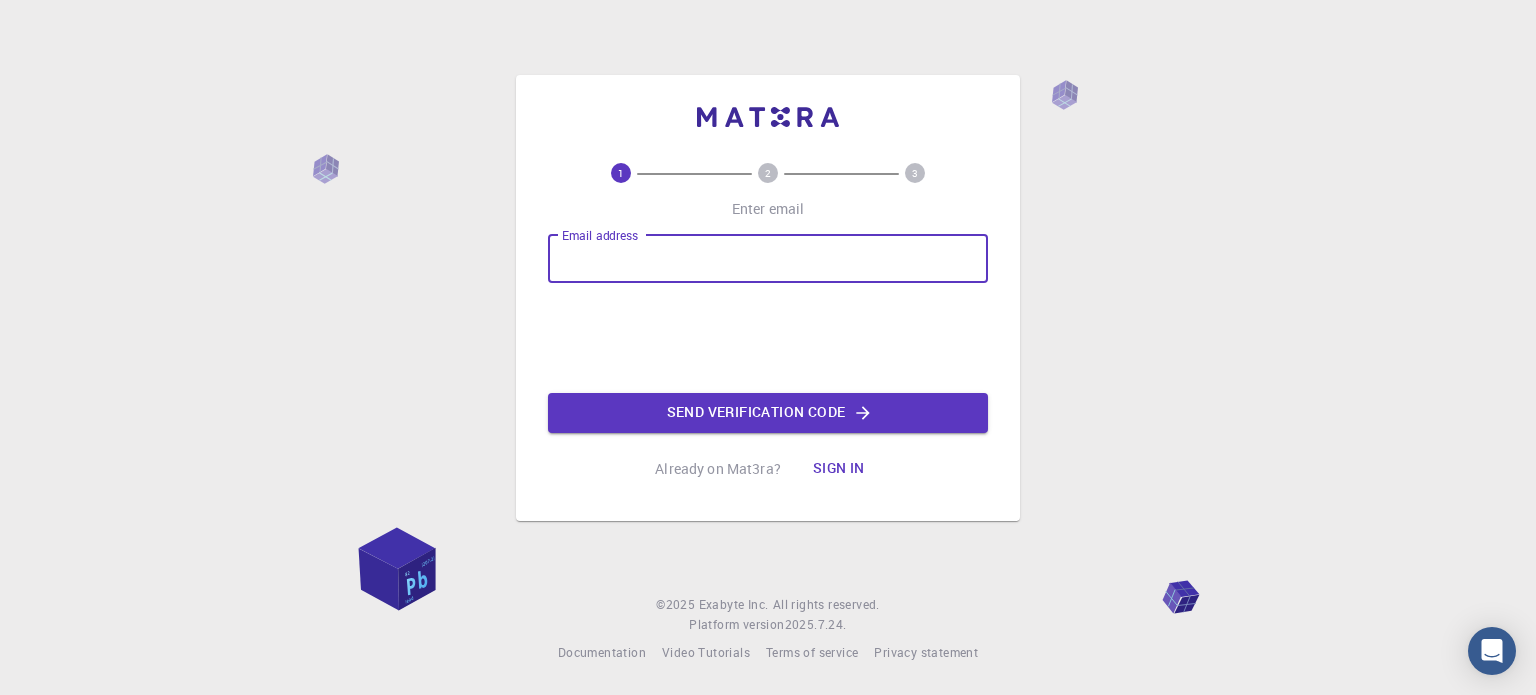scroll, scrollTop: 0, scrollLeft: 0, axis: both 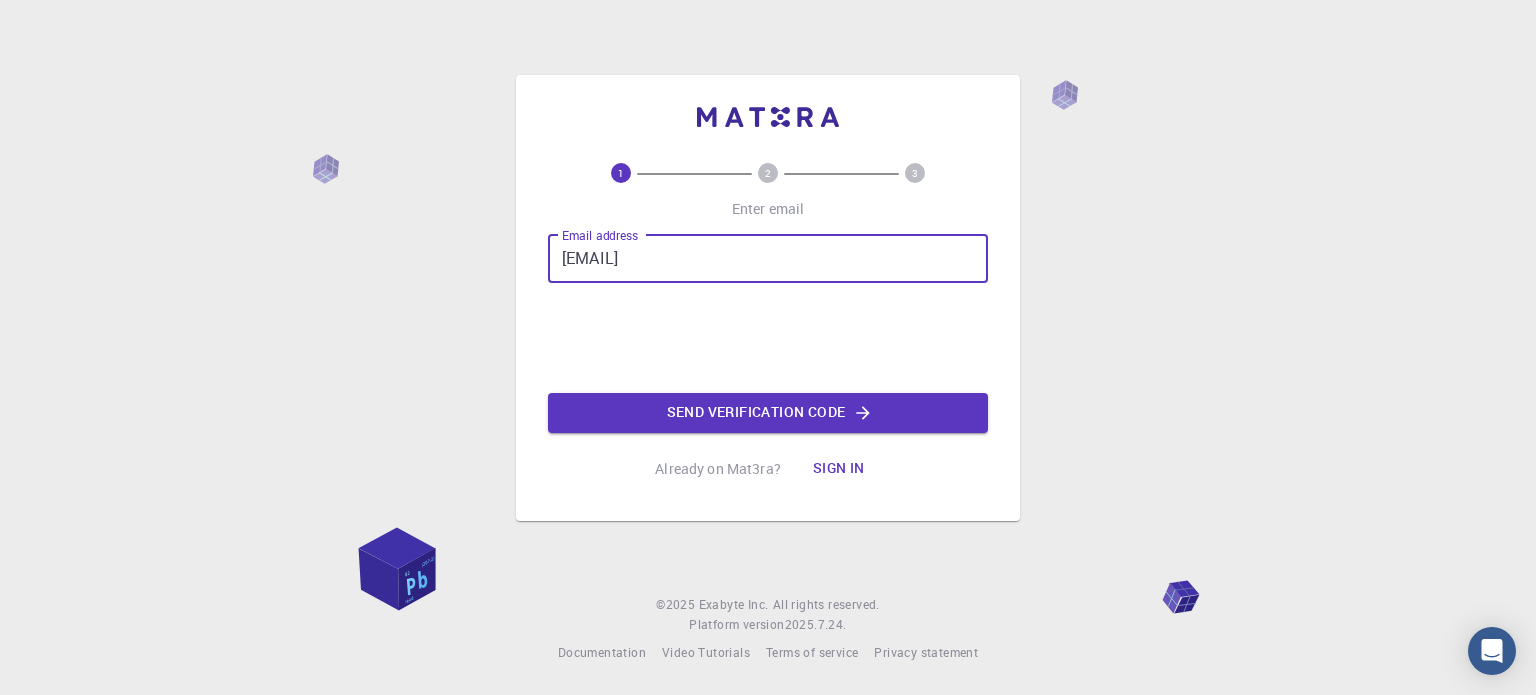 type on "[EMAIL]" 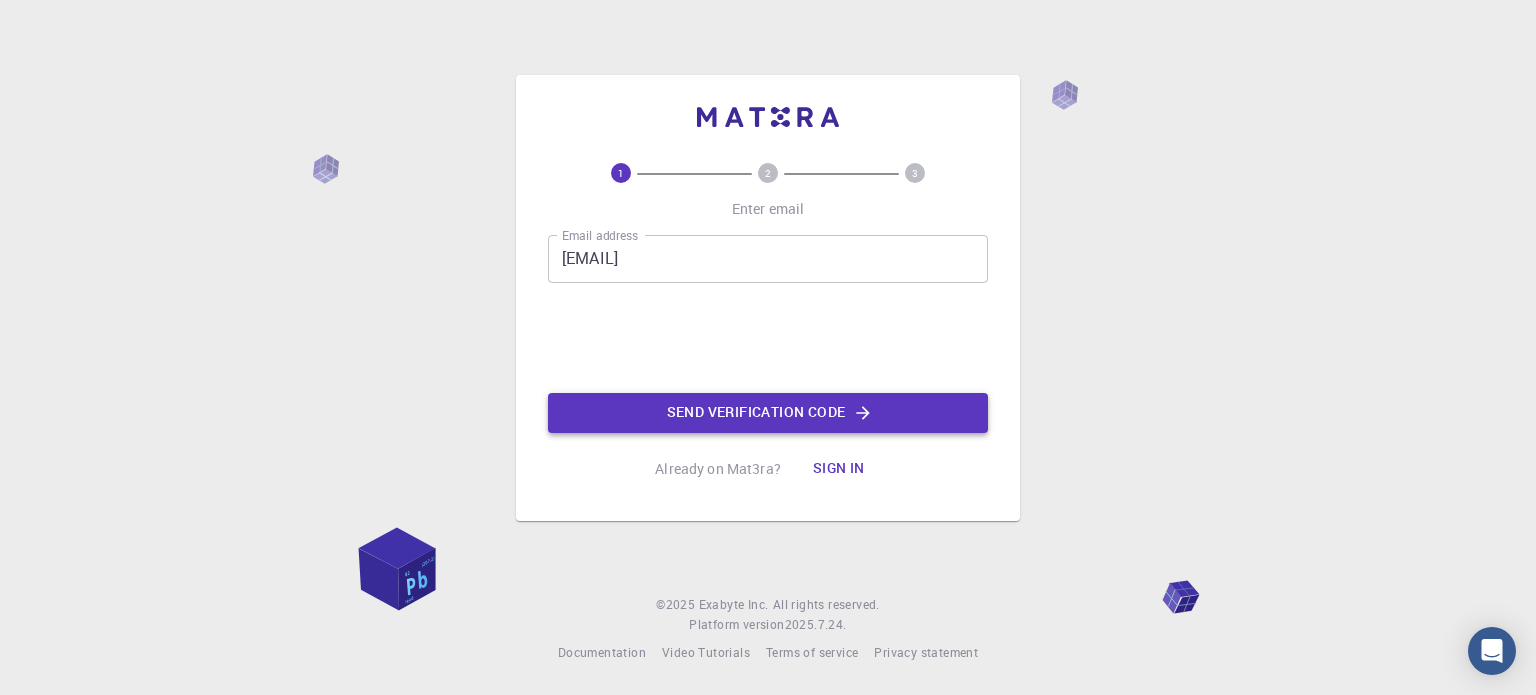 click on "Send verification code" 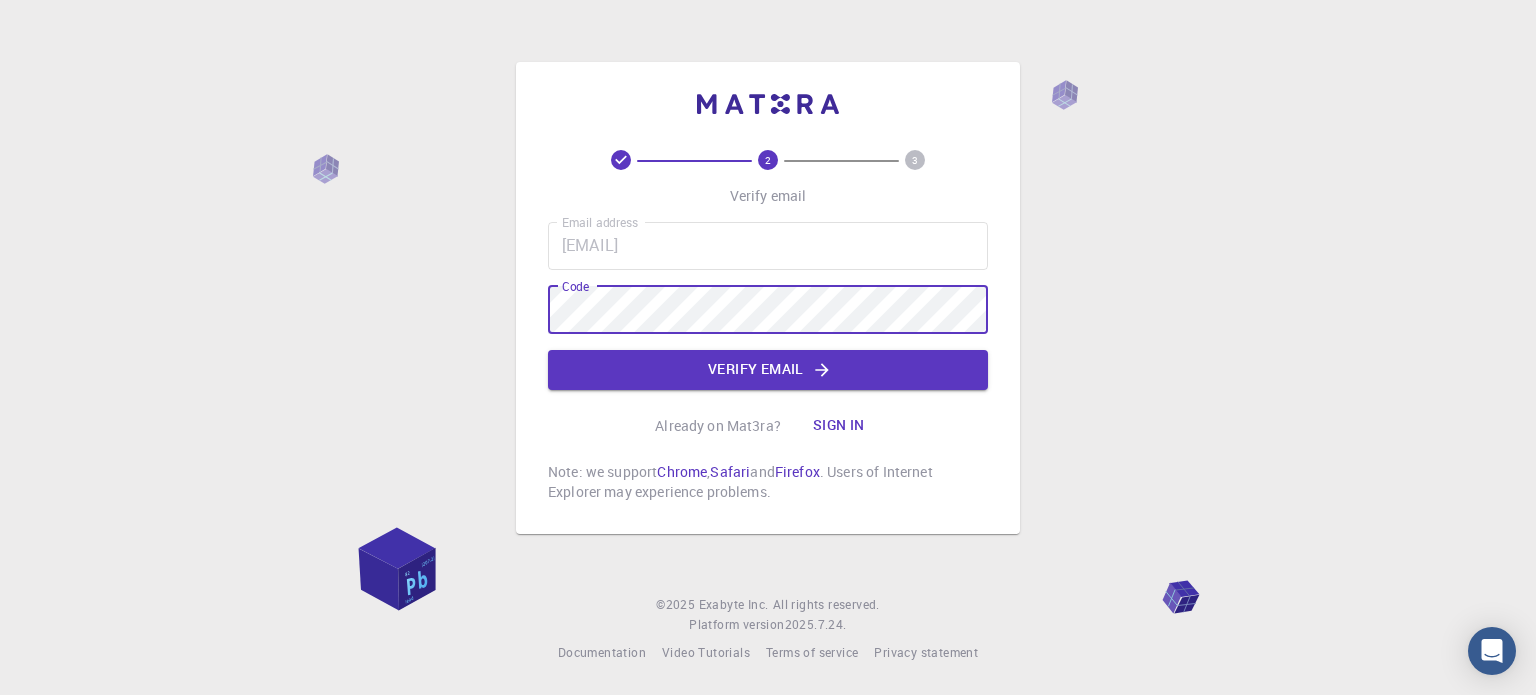 click on "Verify email" 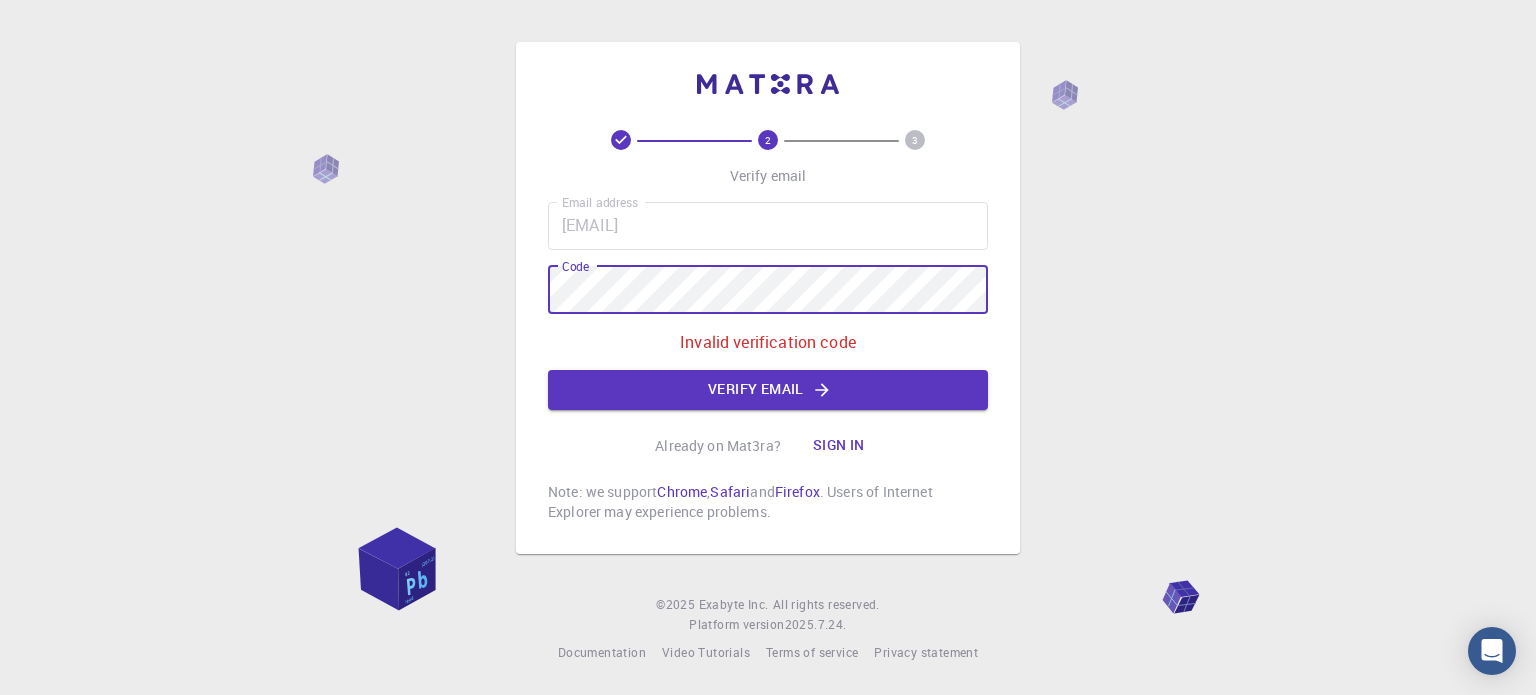 click on "2 3 Verify email Email address [EMAIL] Email address Code Code Invalid verification code Verify email Already on Mat3ra? Sign in Note: we support  Chrome ,  Safari  and  Firefox . Users of Internet Explorer may experience problems. ©  2025   Exabyte Inc.   All rights reserved. Platform version  2025.7.24 . Documentation Video Tutorials Terms of service Privacy statement" at bounding box center (768, 347) 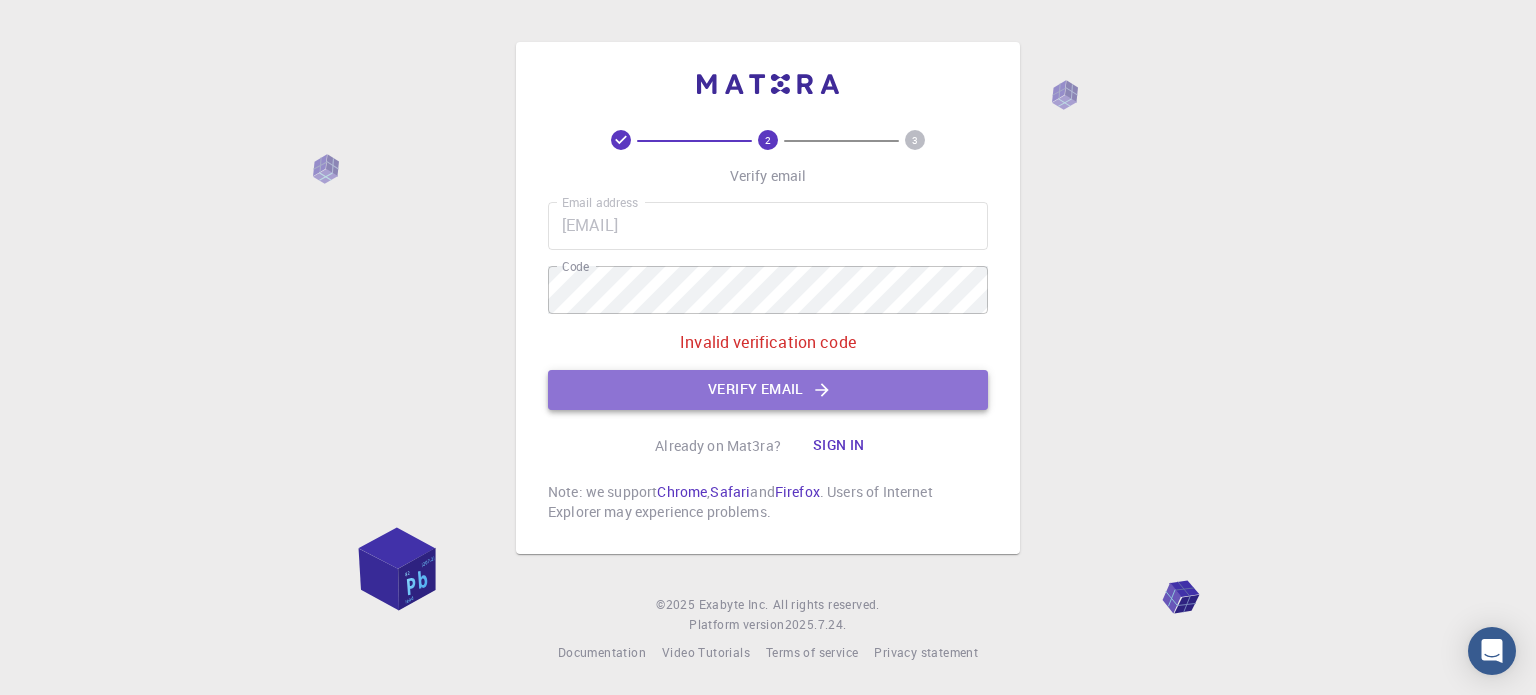 click on "Verify email" at bounding box center [768, 390] 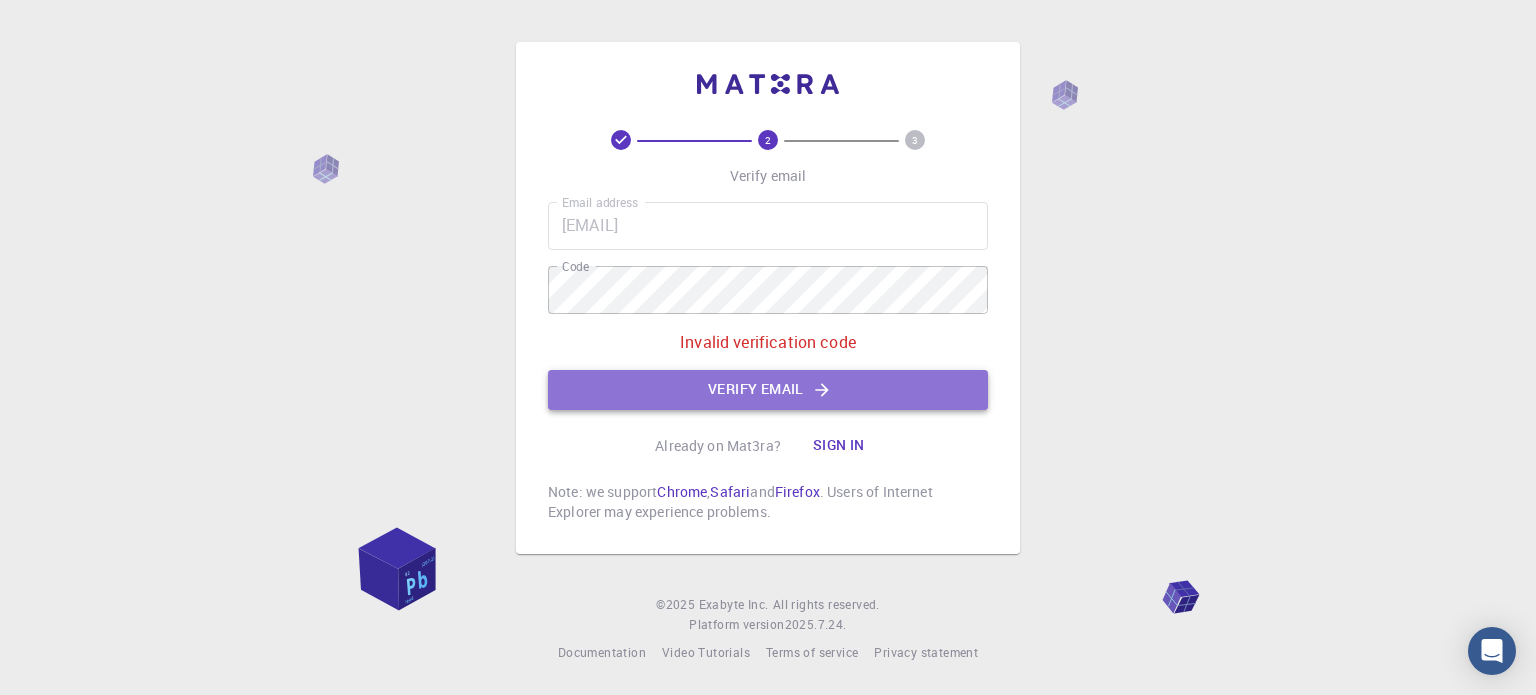 click on "Verify email" at bounding box center [768, 390] 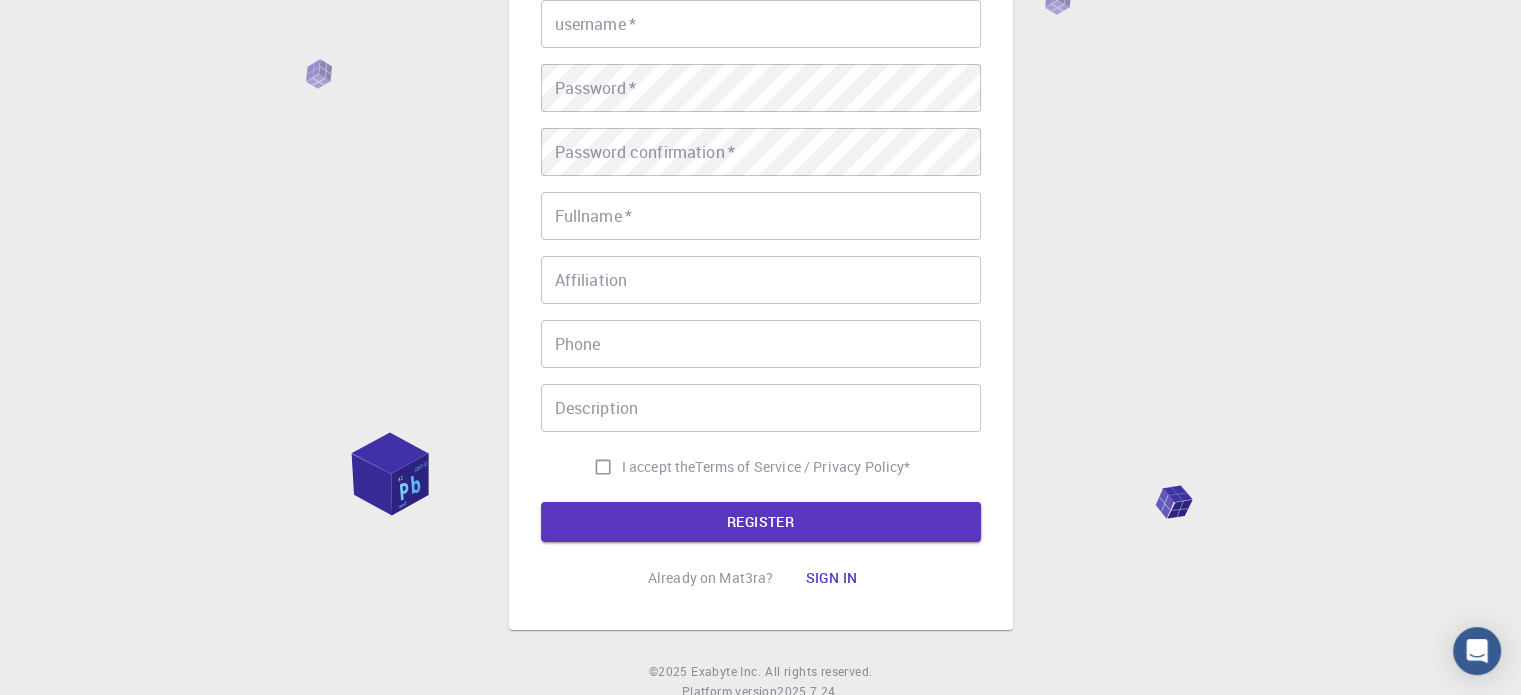 scroll, scrollTop: 122, scrollLeft: 0, axis: vertical 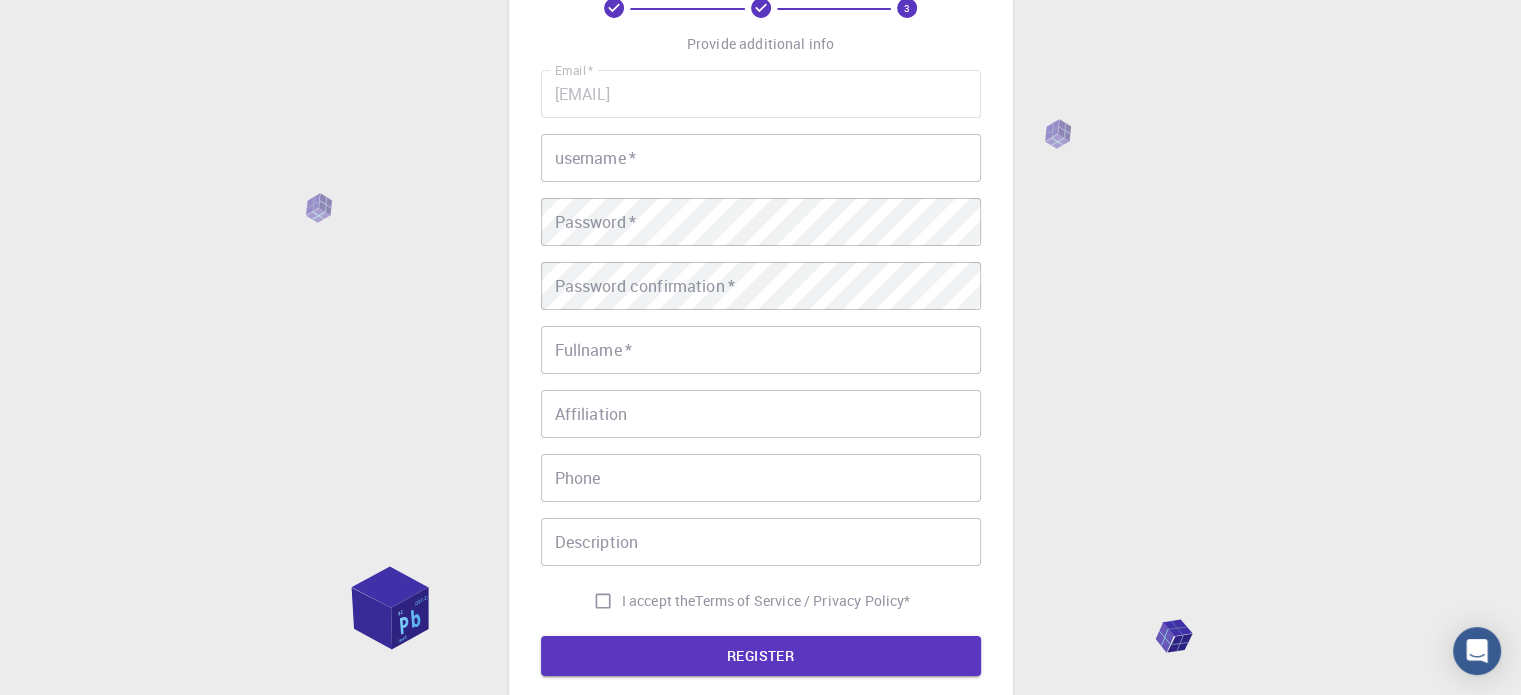click on "username   *" at bounding box center (761, 158) 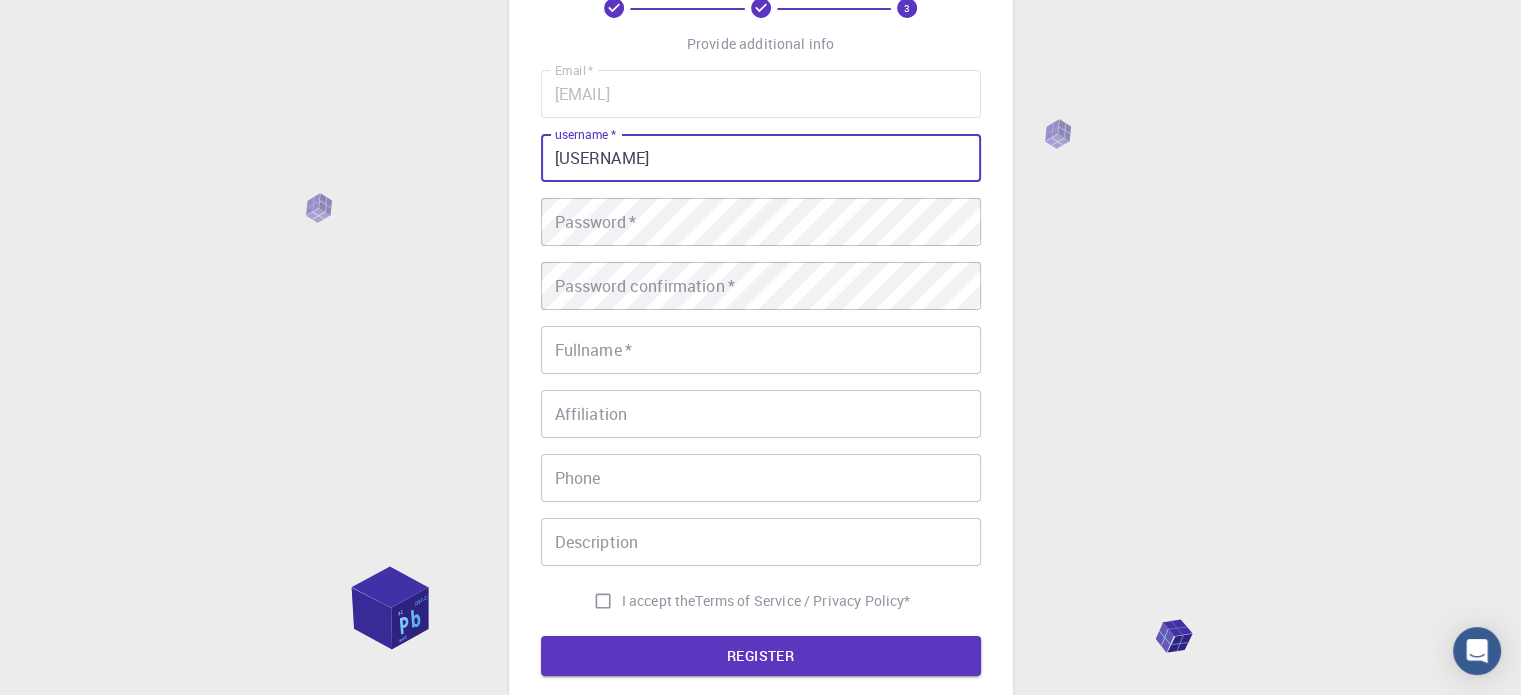 type on "[USERNAME]" 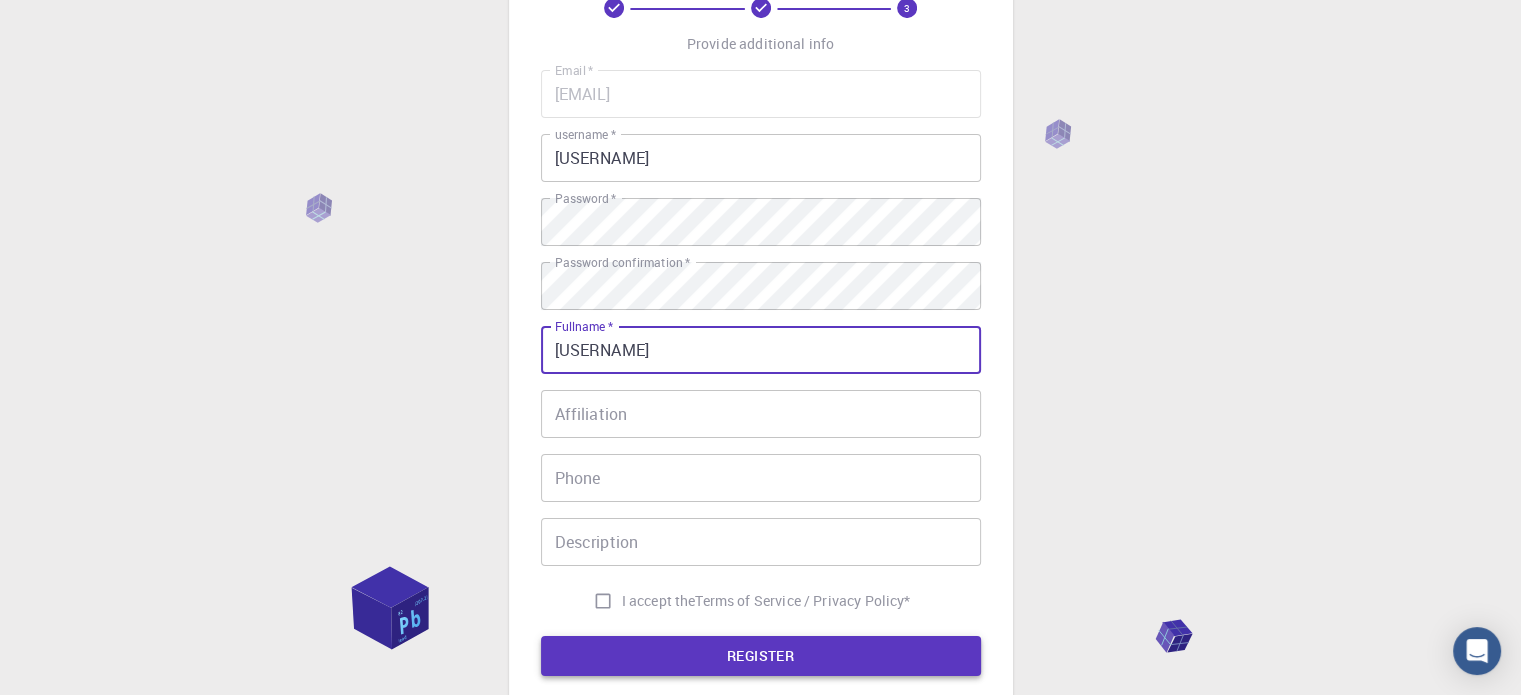 type on "[USERNAME]" 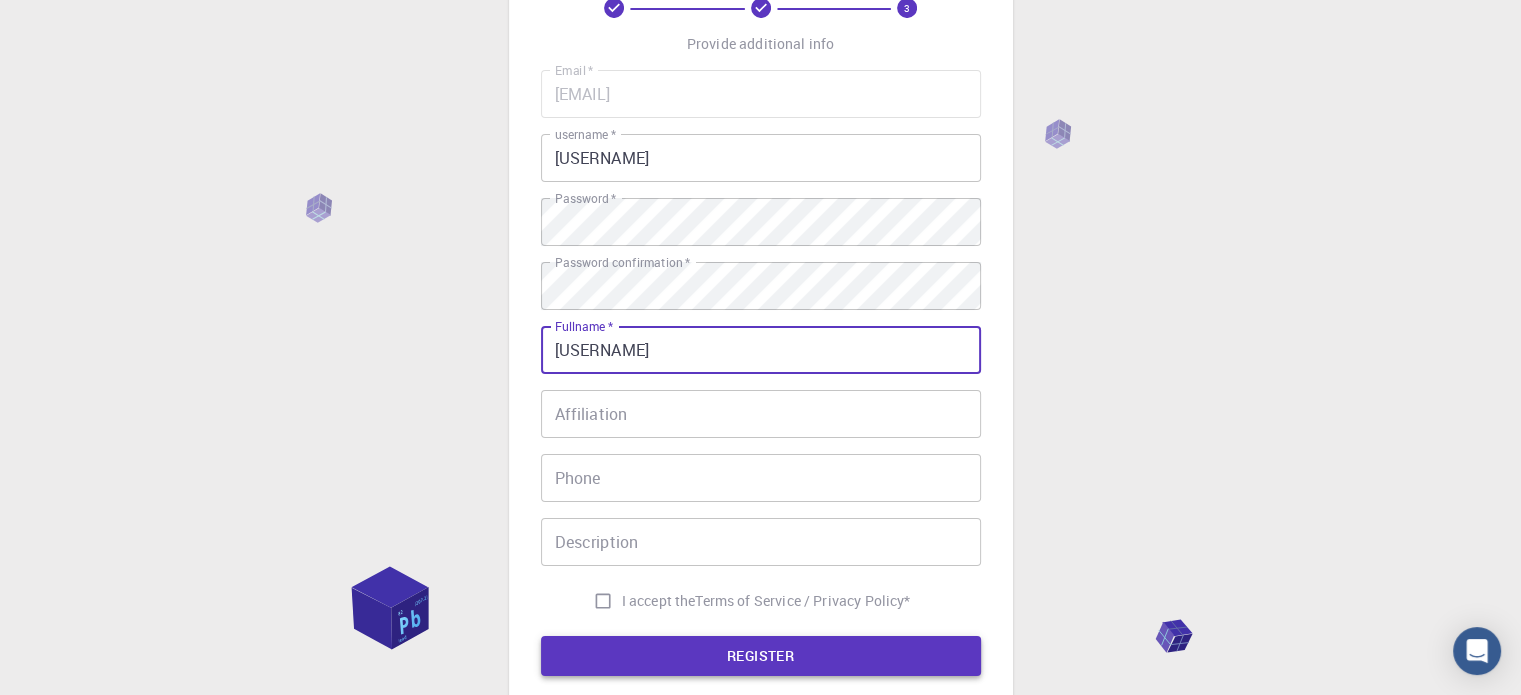 click on "REGISTER" at bounding box center (761, 656) 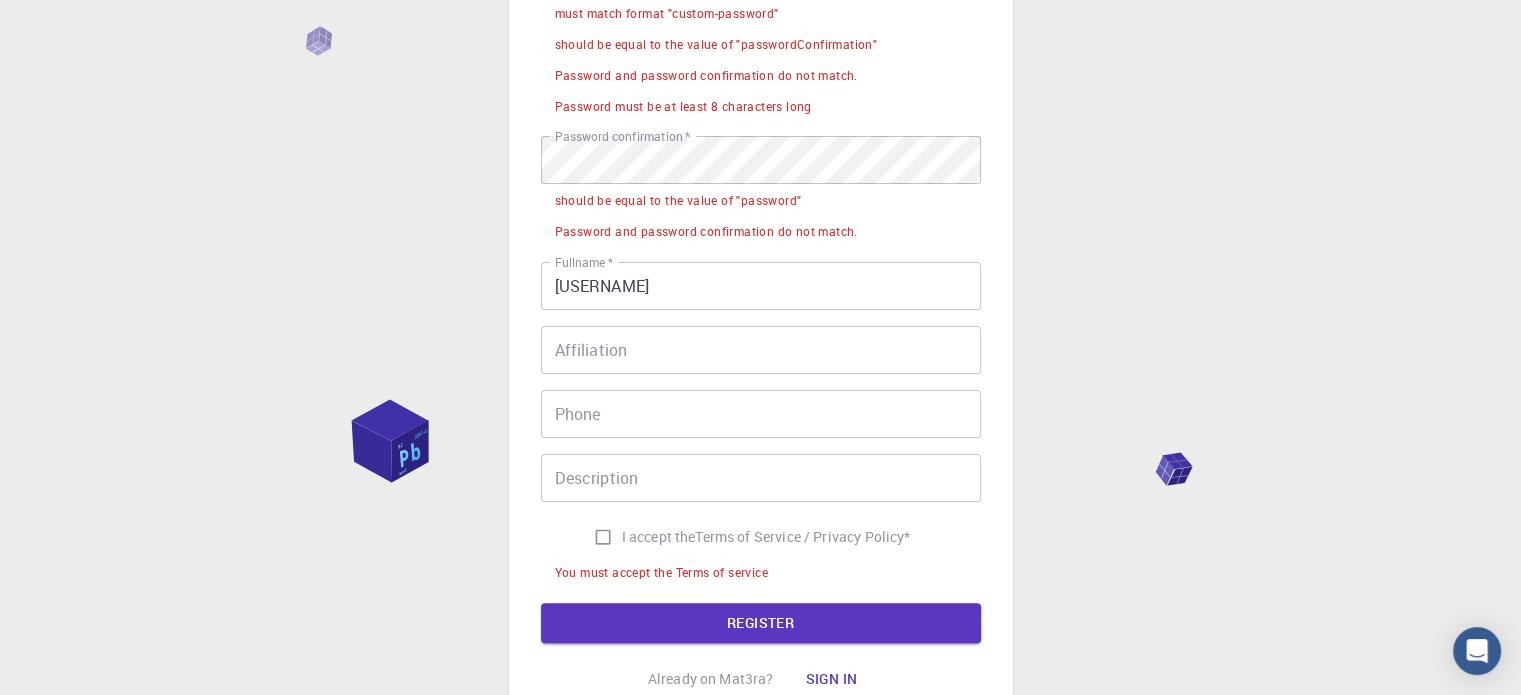 click on "I accept the  Terms of Service / Privacy Policy  *" at bounding box center (603, 537) 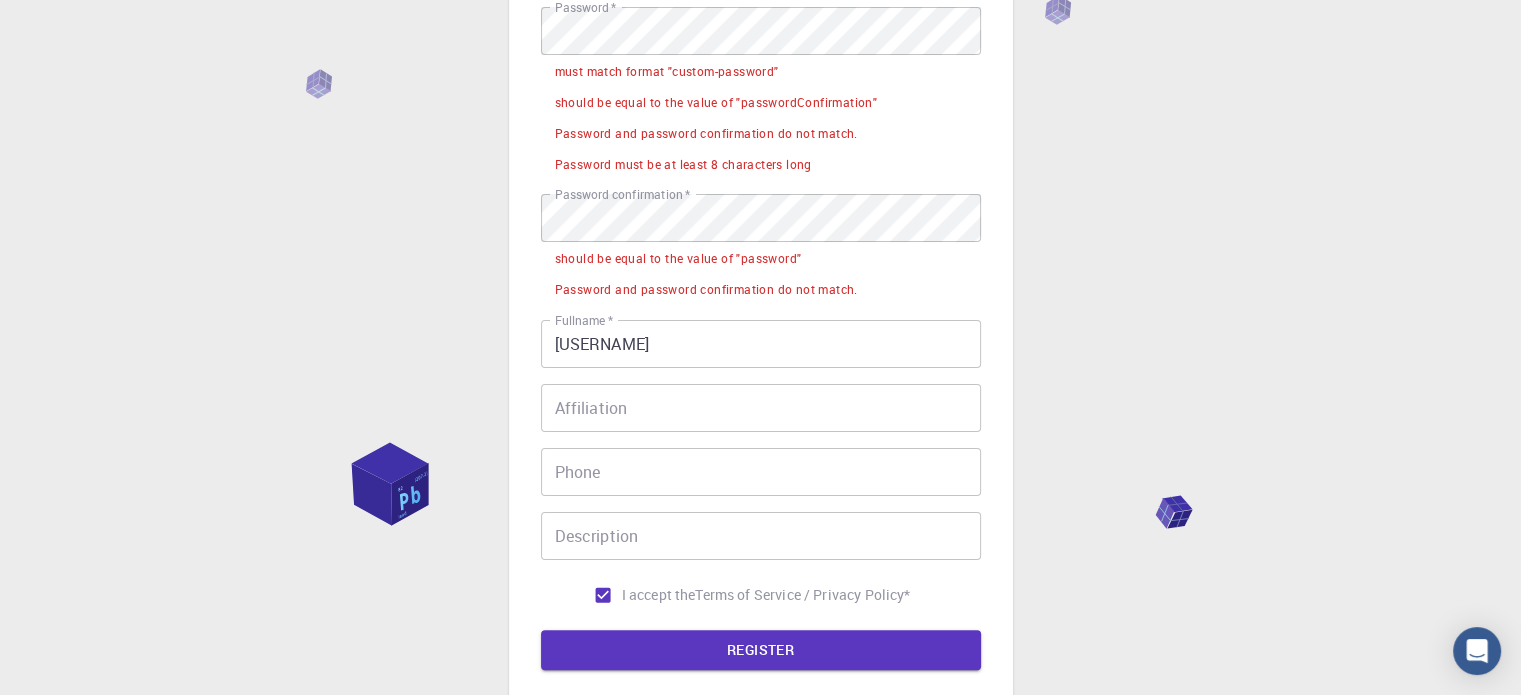 scroll, scrollTop: 122, scrollLeft: 0, axis: vertical 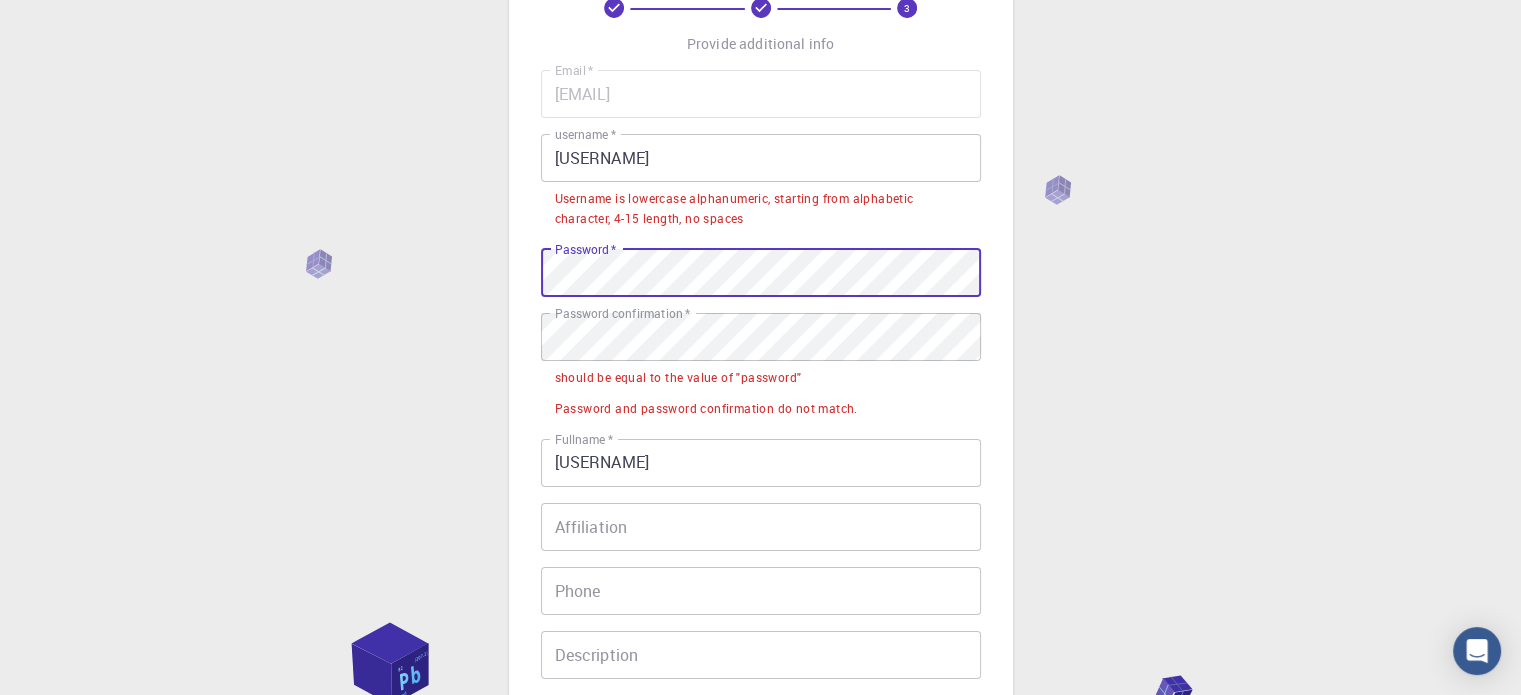 click on "3 Provide additional info Email   * [EMAIL] Email   * username   * [USERNAME] username   * Username is lowercase alphanumeric, starting from alphabetic character, 4-15 length, no spaces Password   * Password   * Password confirmation   * Password confirmation   * should be equal to the value of "password" Password and password confirmation do not match. Fullname   * [USERNAME] Fullname   * Affiliation Affiliation Phone Phone Description Description I accept the  Terms of Service / Privacy Policy  * REGISTER Already on Mat3ra? Sign in ©  2025   Exabyte Inc.   All rights reserved. Platform version  2025.7.24 . Documentation Video Tutorials Terms of service Privacy statement" at bounding box center [760, 443] 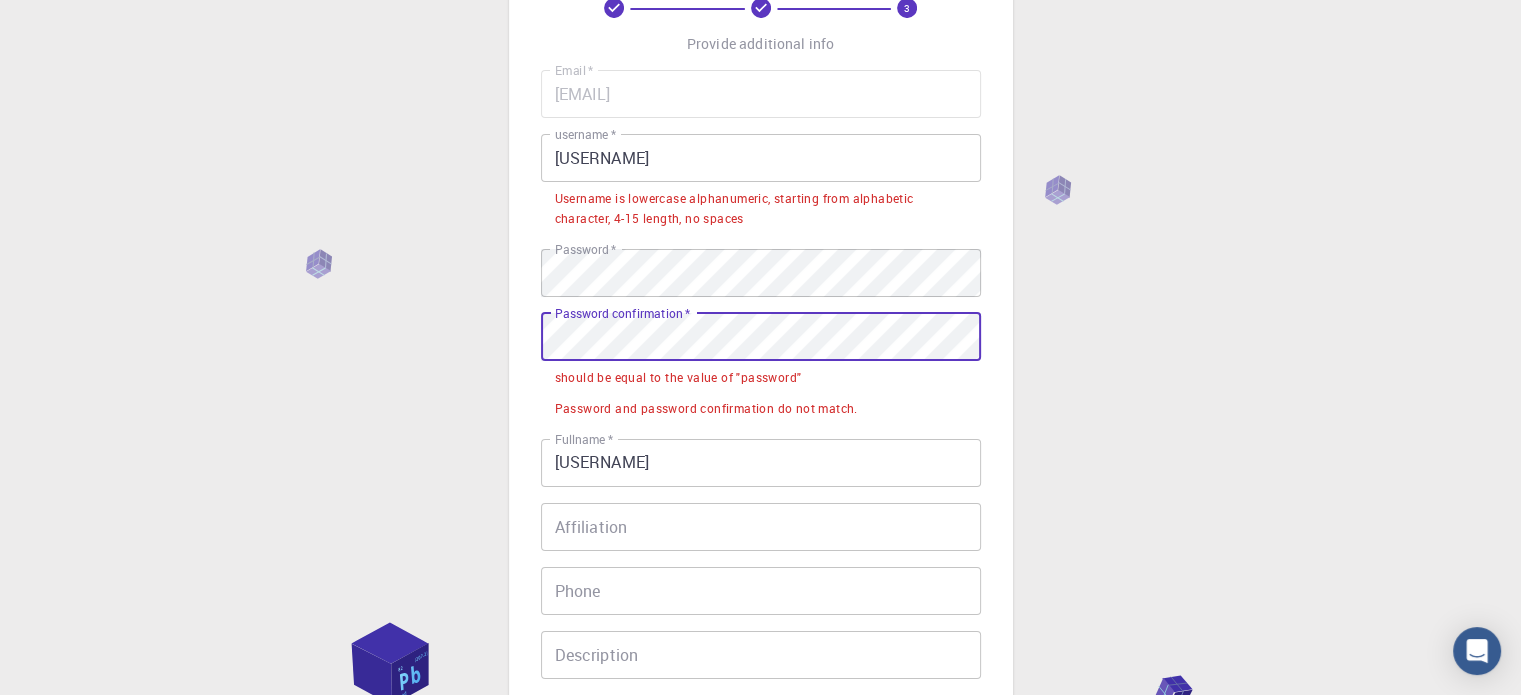 click on "3 Provide additional info Email   * [EMAIL] Email   * username   * [USERNAME] username   * Username is lowercase alphanumeric, starting from alphabetic character, 4-15 length, no spaces Password   * Password   * Password confirmation   * Password confirmation   * should be equal to the value of "password" Password and password confirmation do not match. Fullname   * [USERNAME] Fullname   * Affiliation Affiliation Phone Phone Description Description I accept the  Terms of Service / Privacy Policy  * REGISTER Already on Mat3ra? Sign in ©  2025   Exabyte Inc.   All rights reserved. Platform version  2025.7.24 . Documentation Video Tutorials Terms of service Privacy statement" at bounding box center (760, 443) 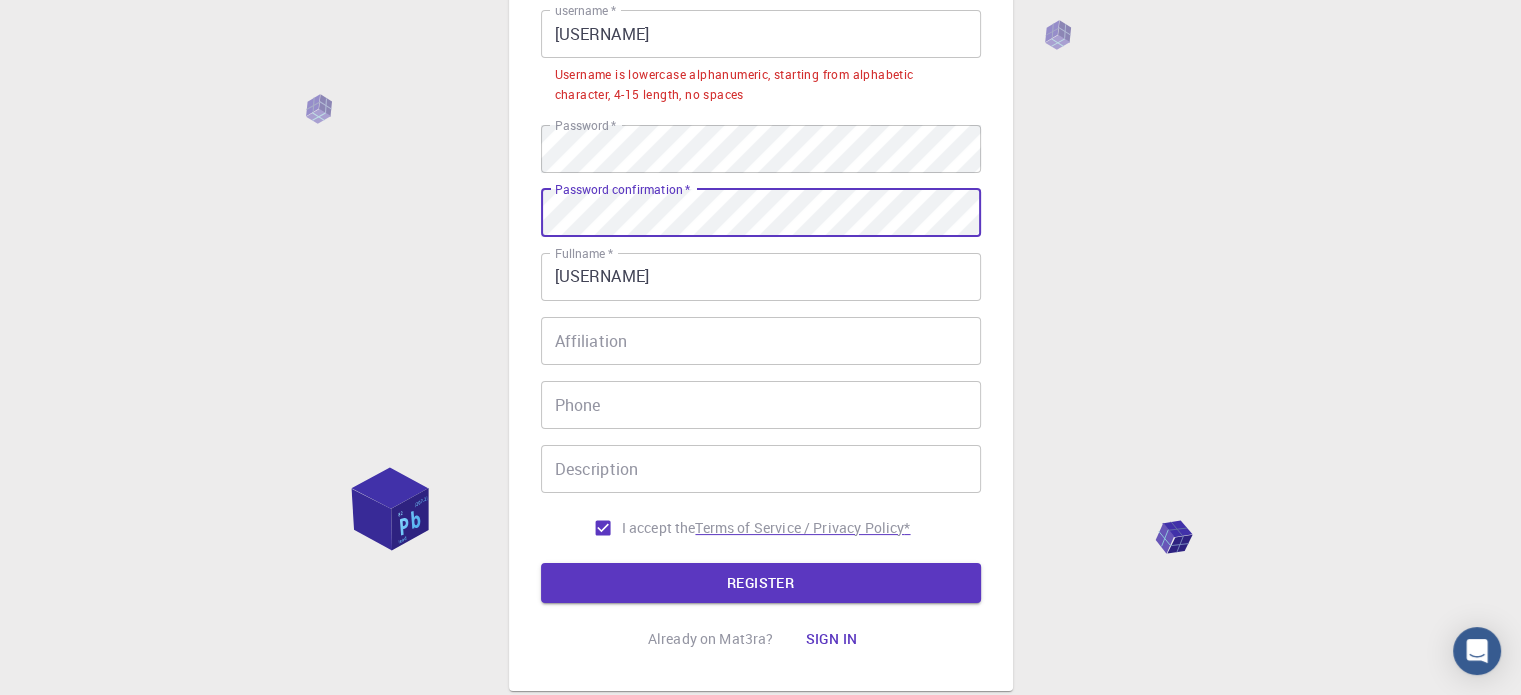 scroll, scrollTop: 322, scrollLeft: 0, axis: vertical 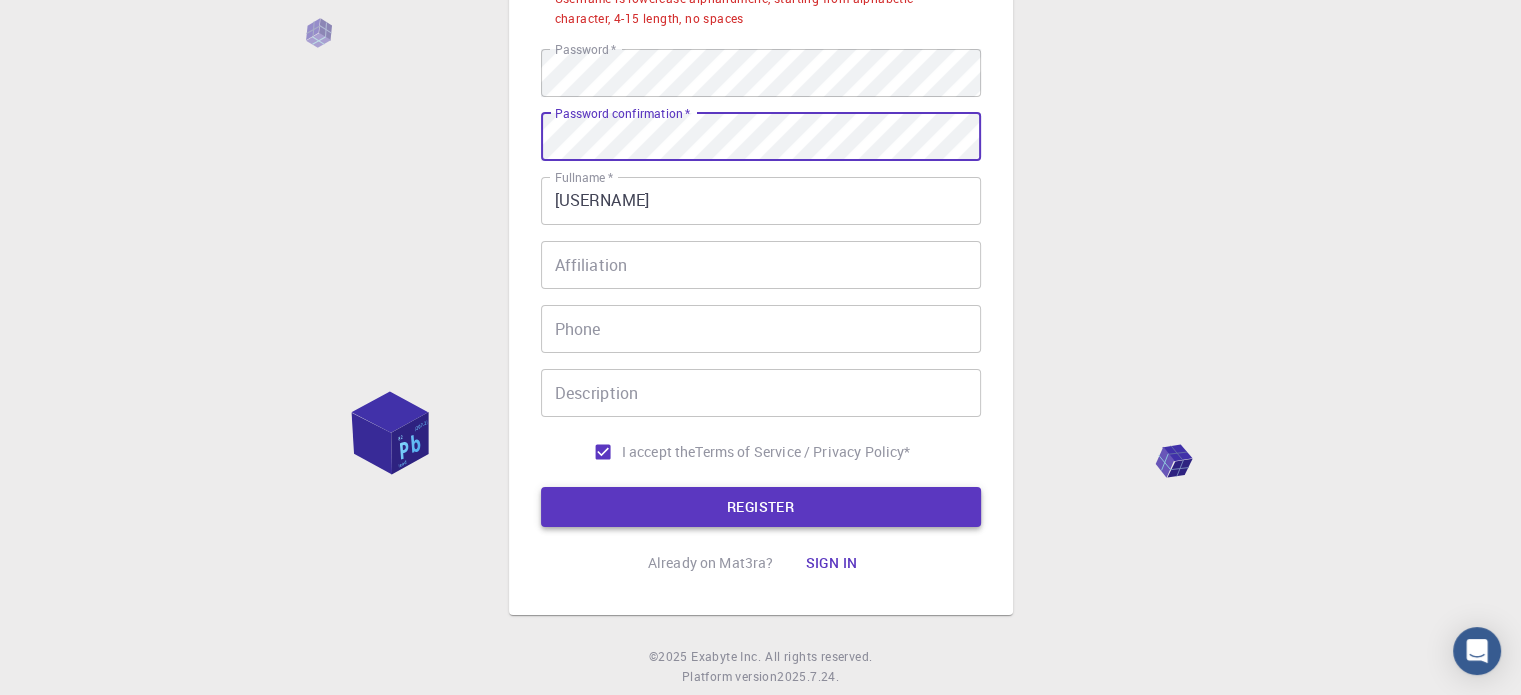 click on "REGISTER" at bounding box center [761, 507] 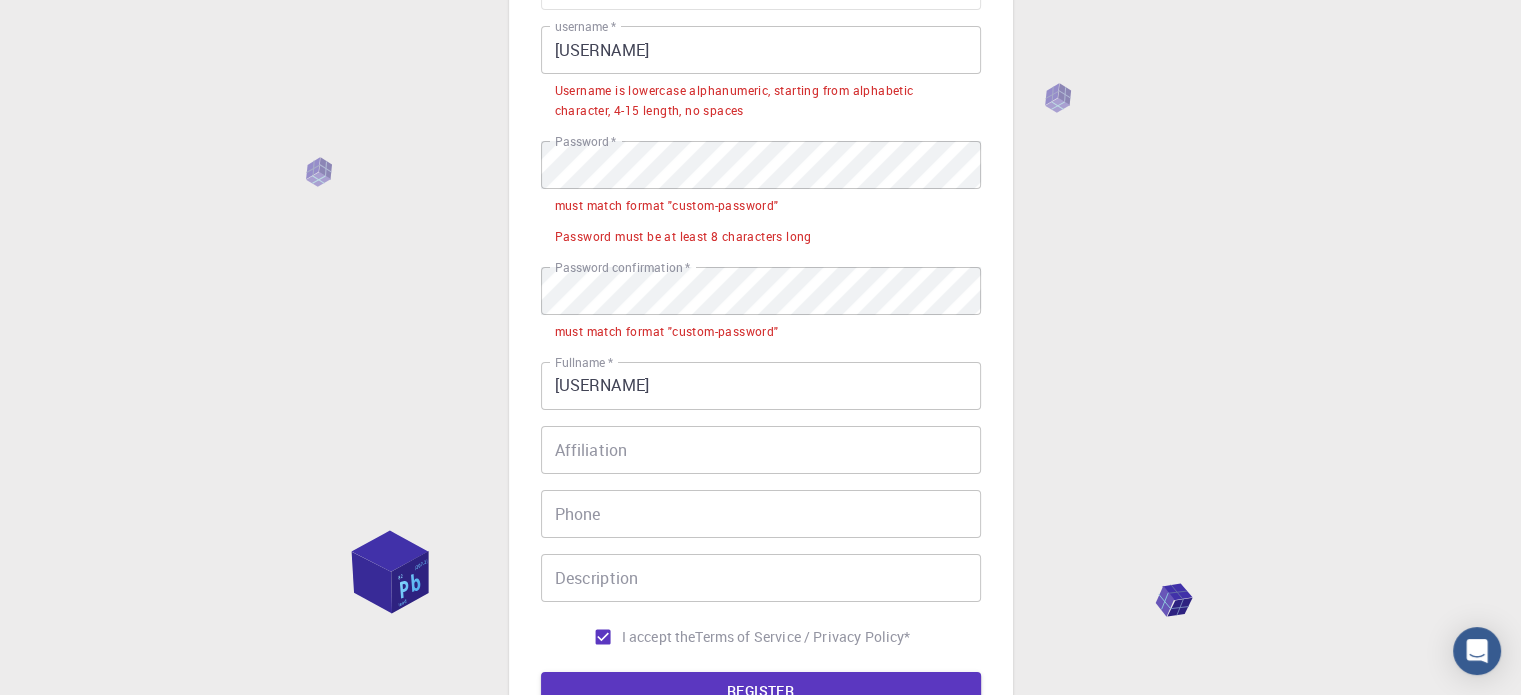 scroll, scrollTop: 222, scrollLeft: 0, axis: vertical 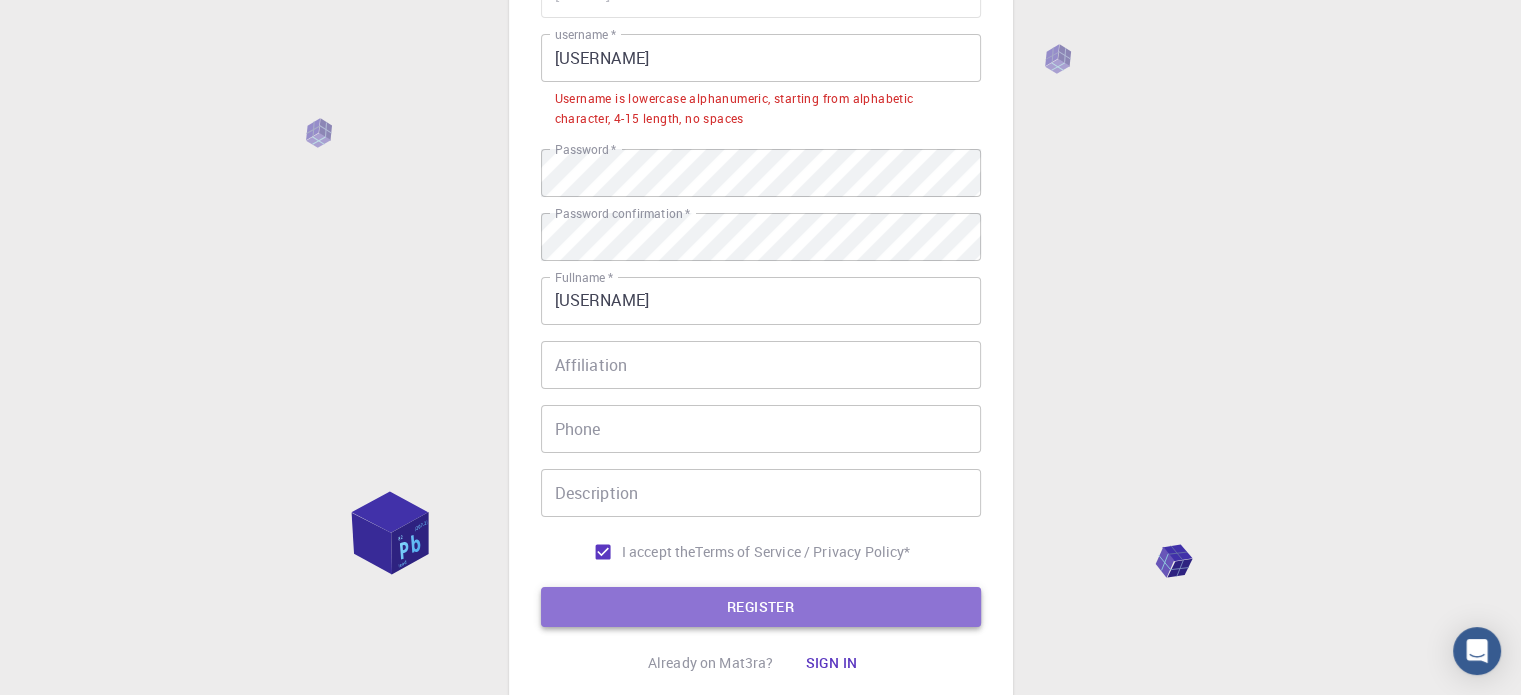 click on "REGISTER" at bounding box center [761, 607] 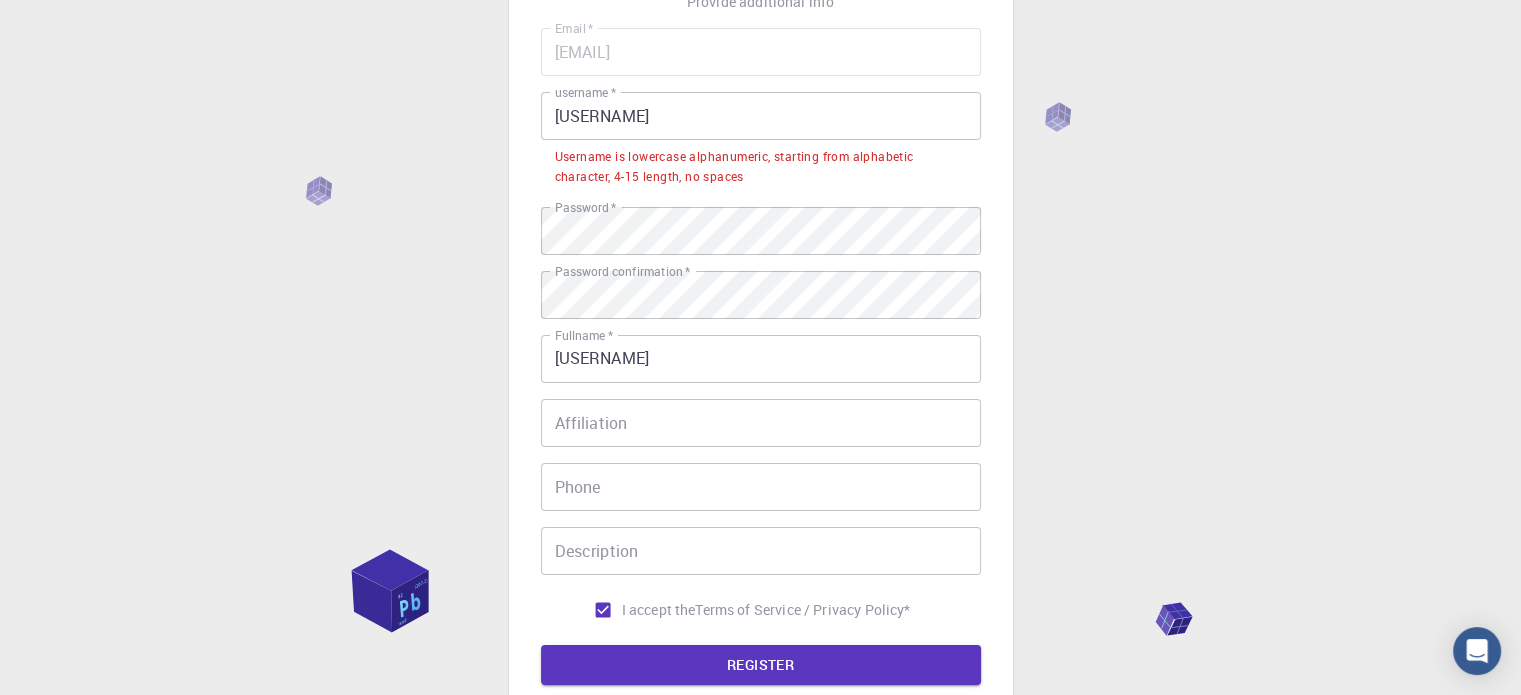 scroll, scrollTop: 222, scrollLeft: 0, axis: vertical 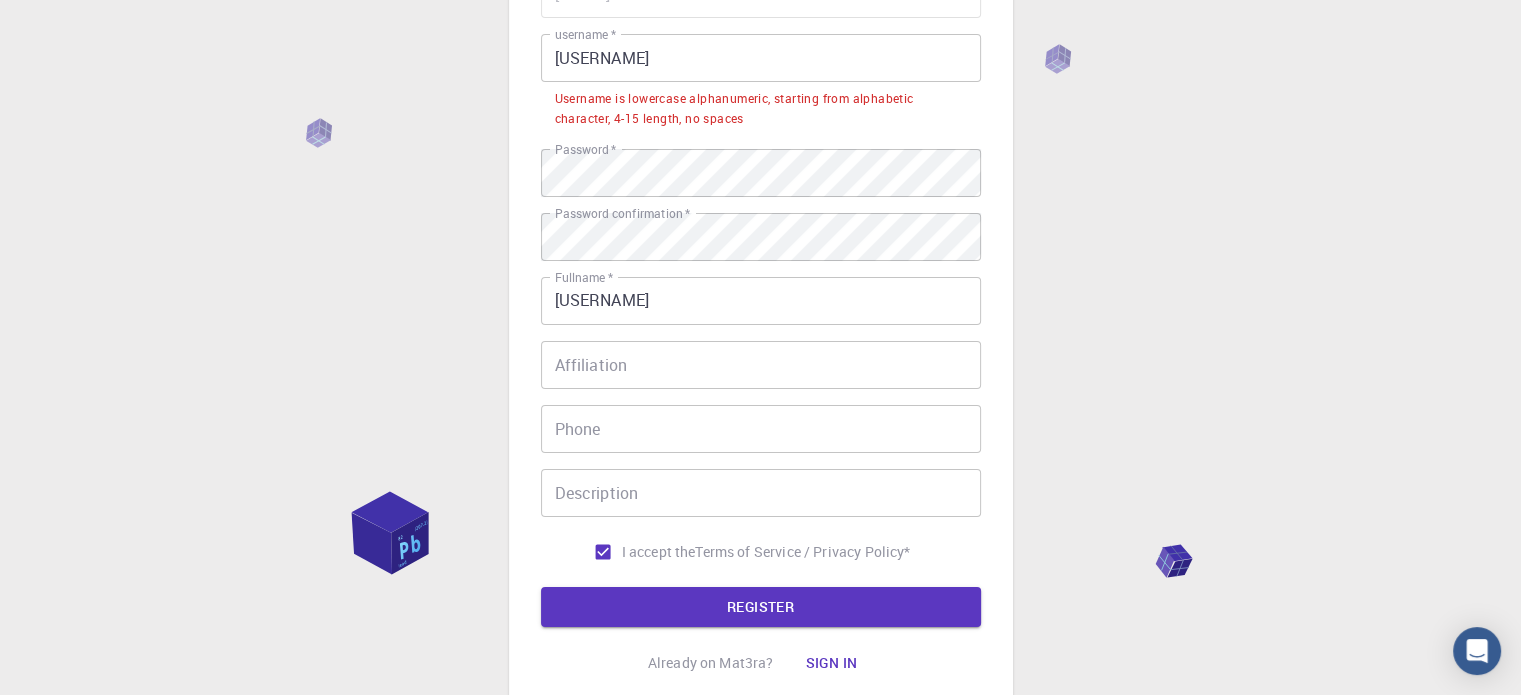 click on "Email   * [EMAIL] Email   * username   * [USERNAME] username   * Username is lowercase alphanumeric, starting from alphabetic character, 4-15 length, no spaces Password   * Password   * Password confirmation   * Password confirmation   * Fullname   * [USERNAME] Fullname   * Affiliation Affiliation Phone Phone Description Description I accept the  Terms of Service / Privacy Policy  *" at bounding box center [761, 270] 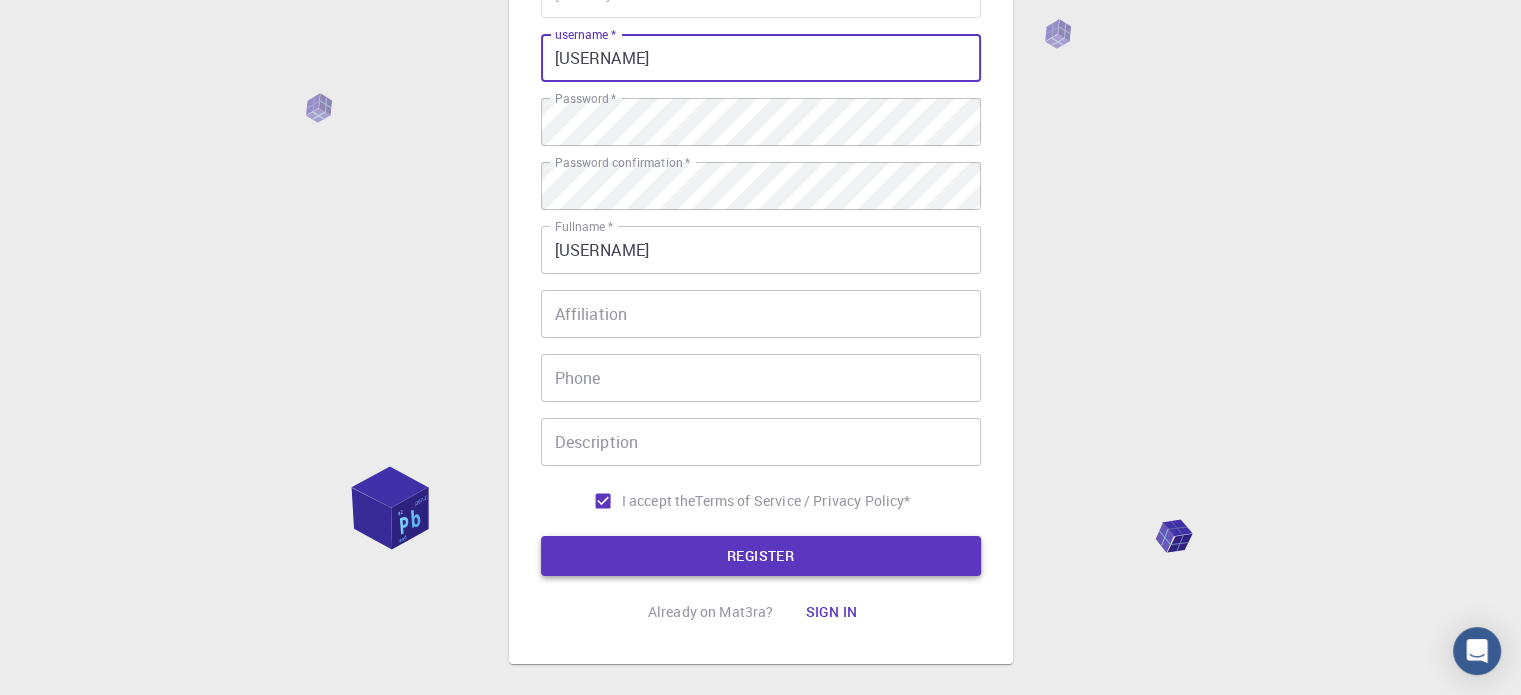 click on "REGISTER" at bounding box center [761, 556] 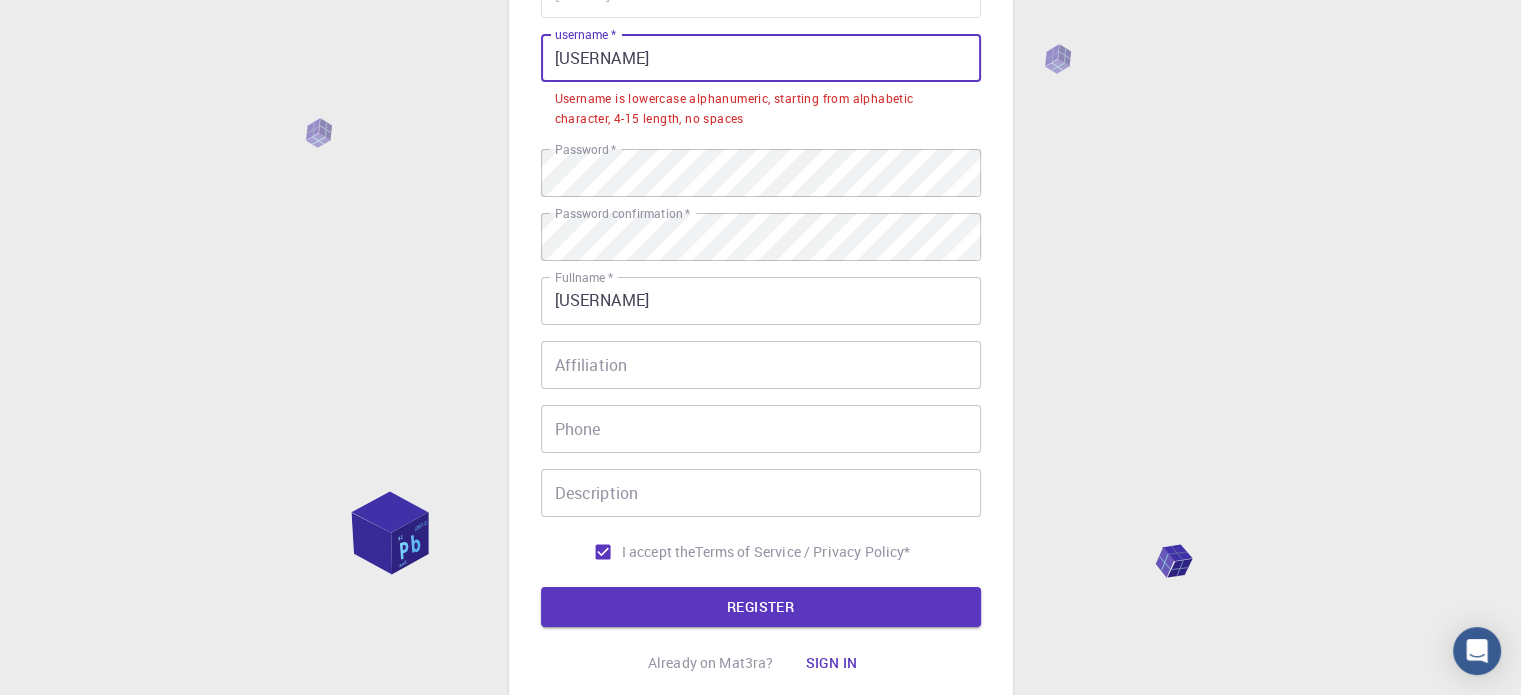 click on "[USERNAME]" at bounding box center [761, 58] 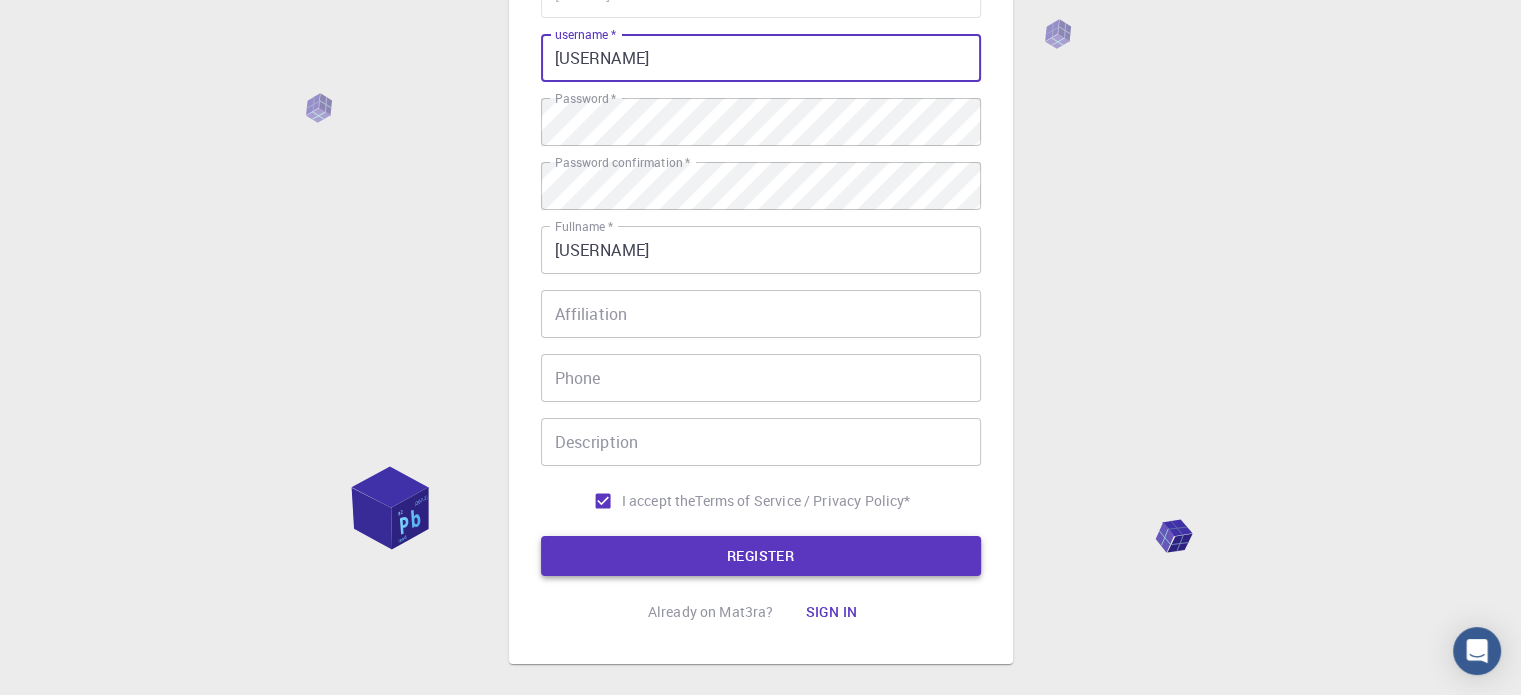 click on "REGISTER" at bounding box center (761, 556) 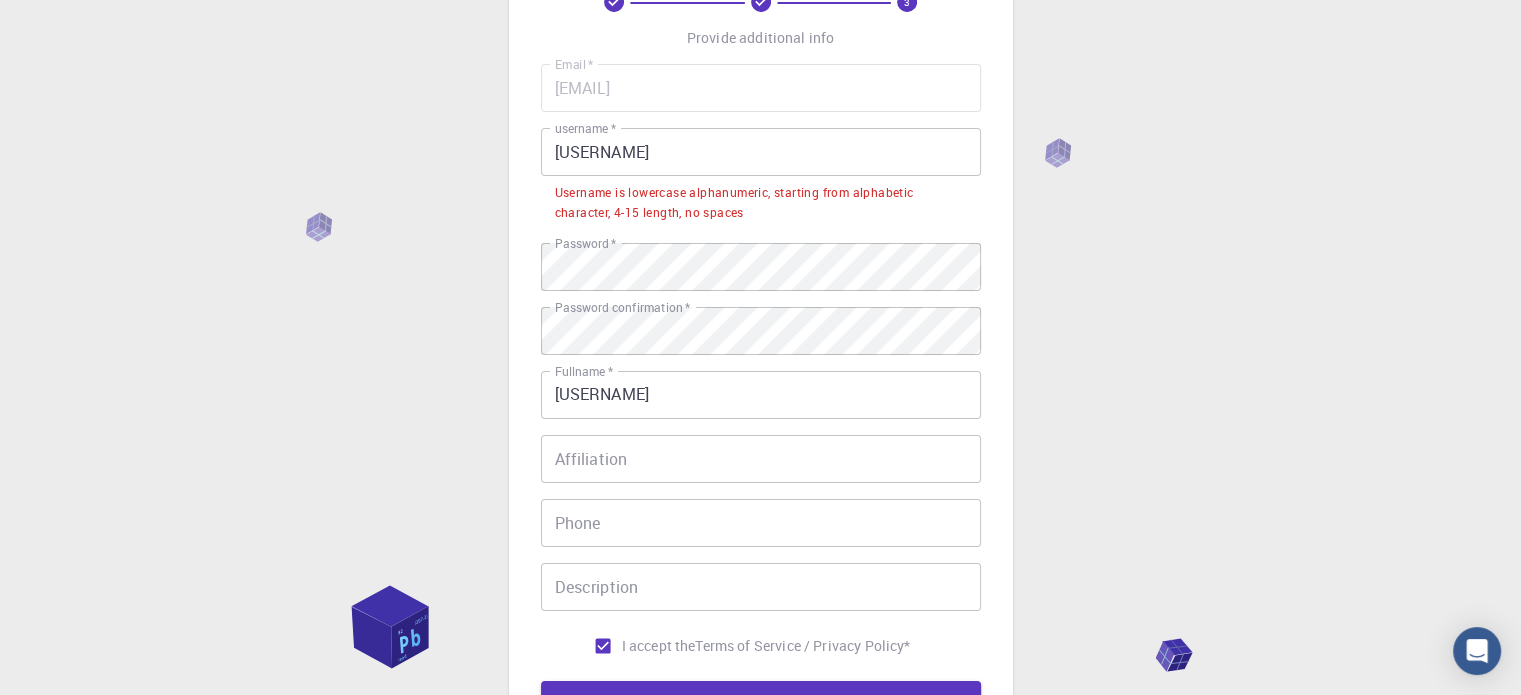 scroll, scrollTop: 122, scrollLeft: 0, axis: vertical 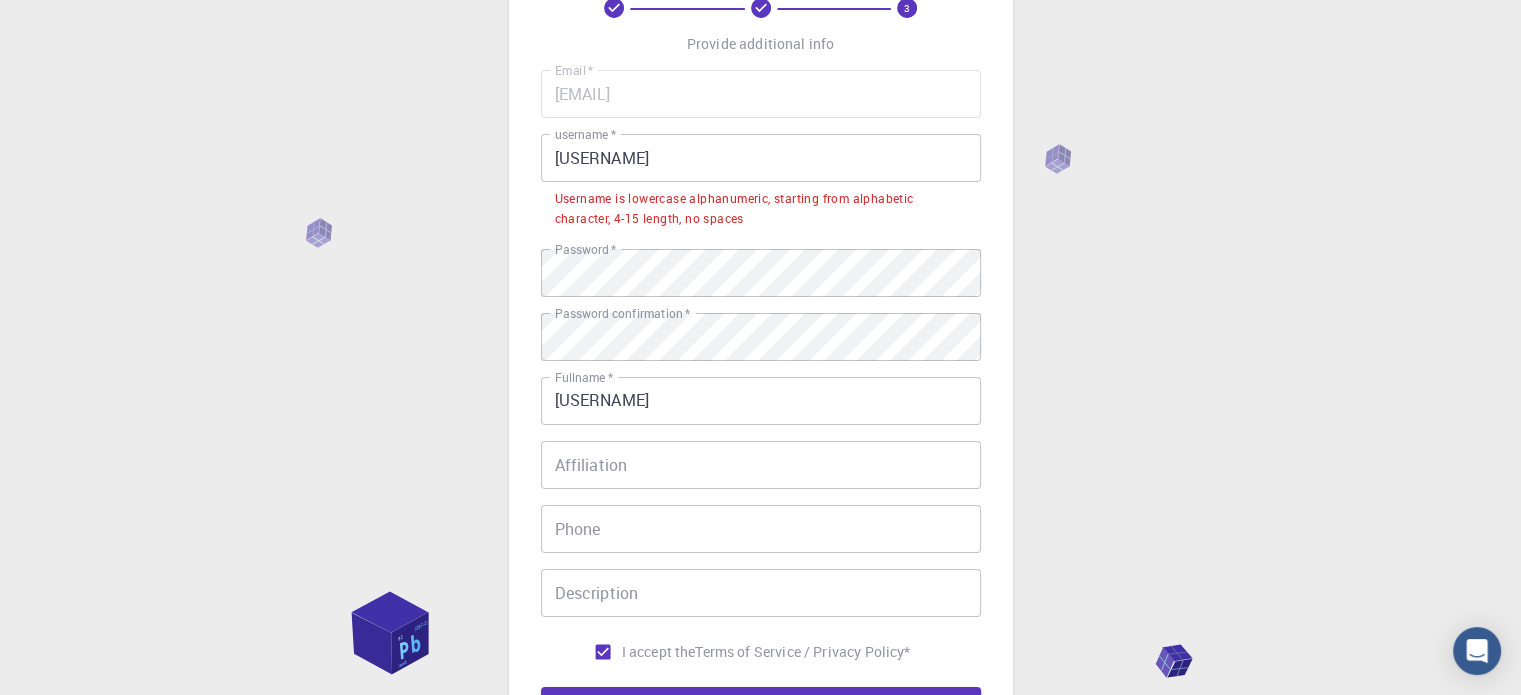 drag, startPoint x: 560, startPoint y: 162, endPoint x: 524, endPoint y: 165, distance: 36.124783 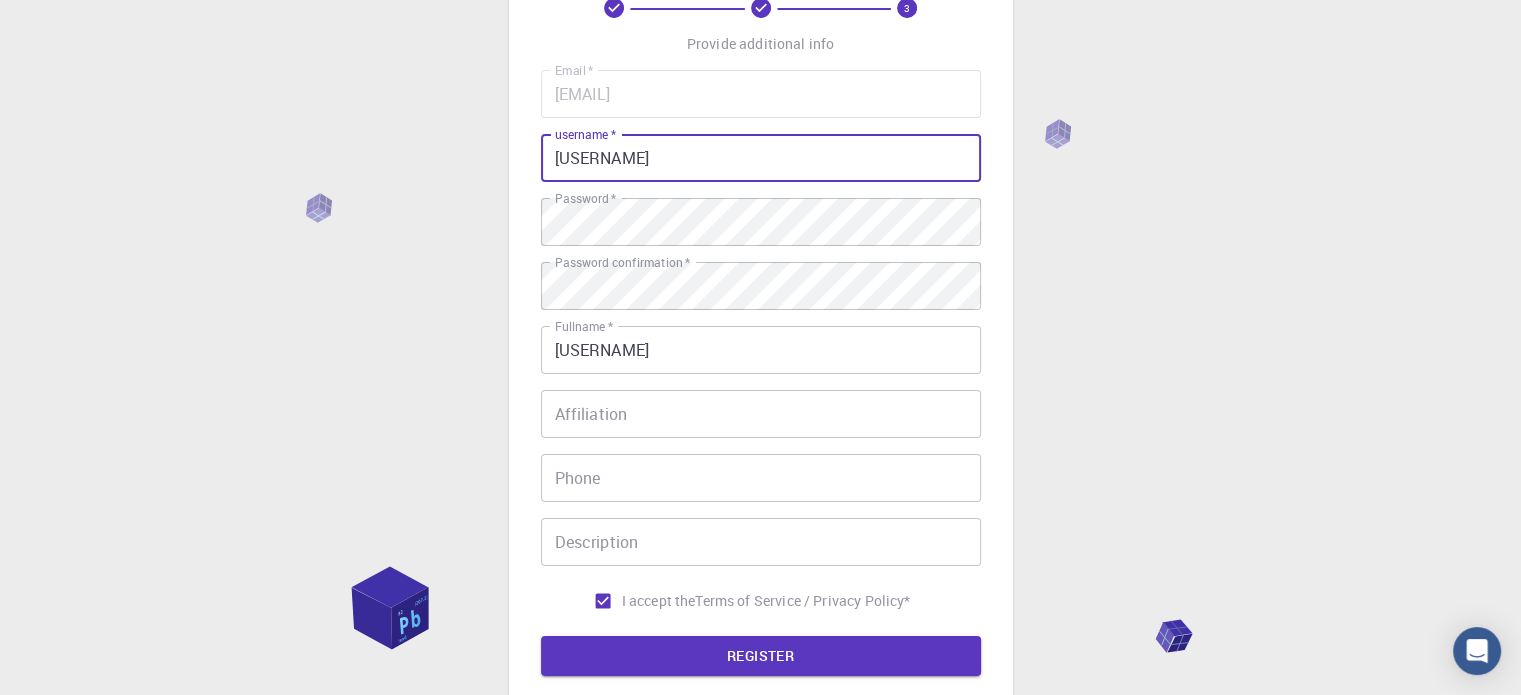 click on "REGISTER" at bounding box center (761, 656) 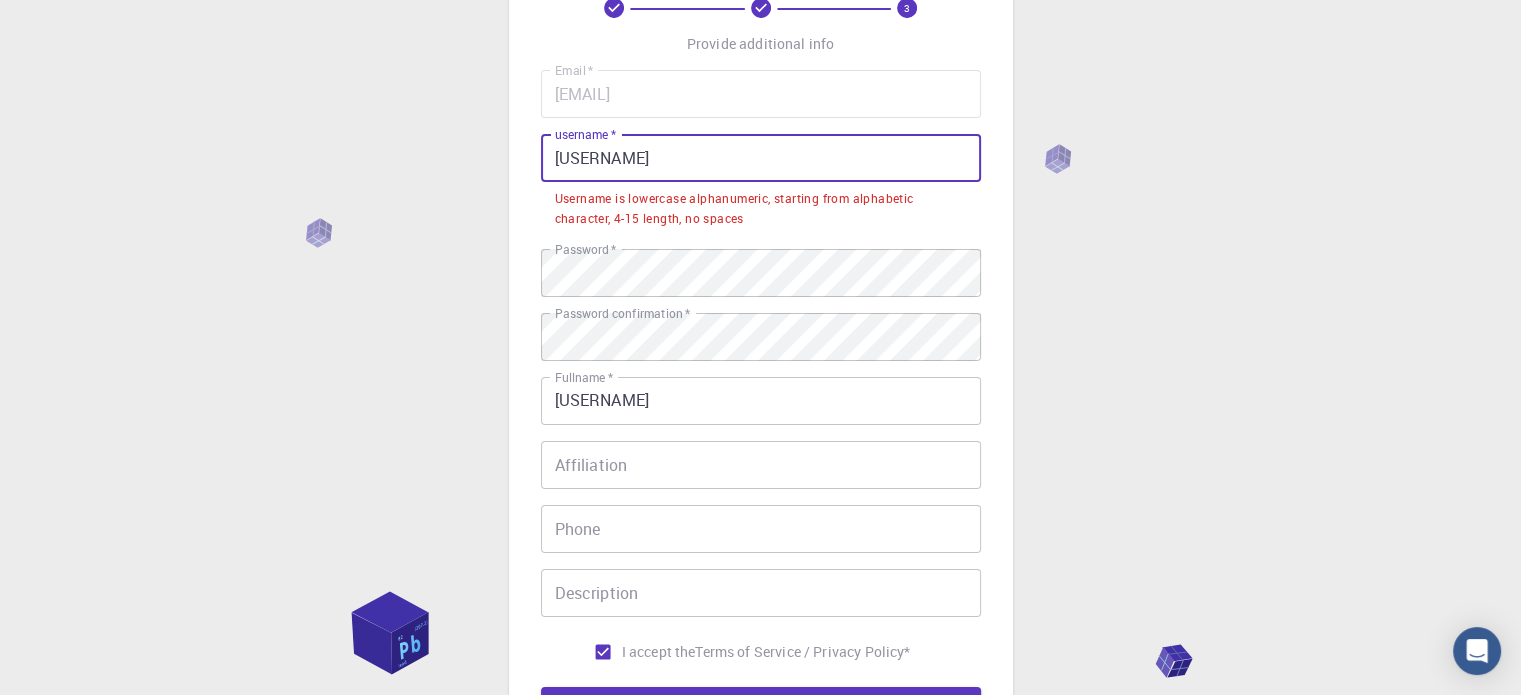 drag, startPoint x: 591, startPoint y: 147, endPoint x: 613, endPoint y: 152, distance: 22.561028 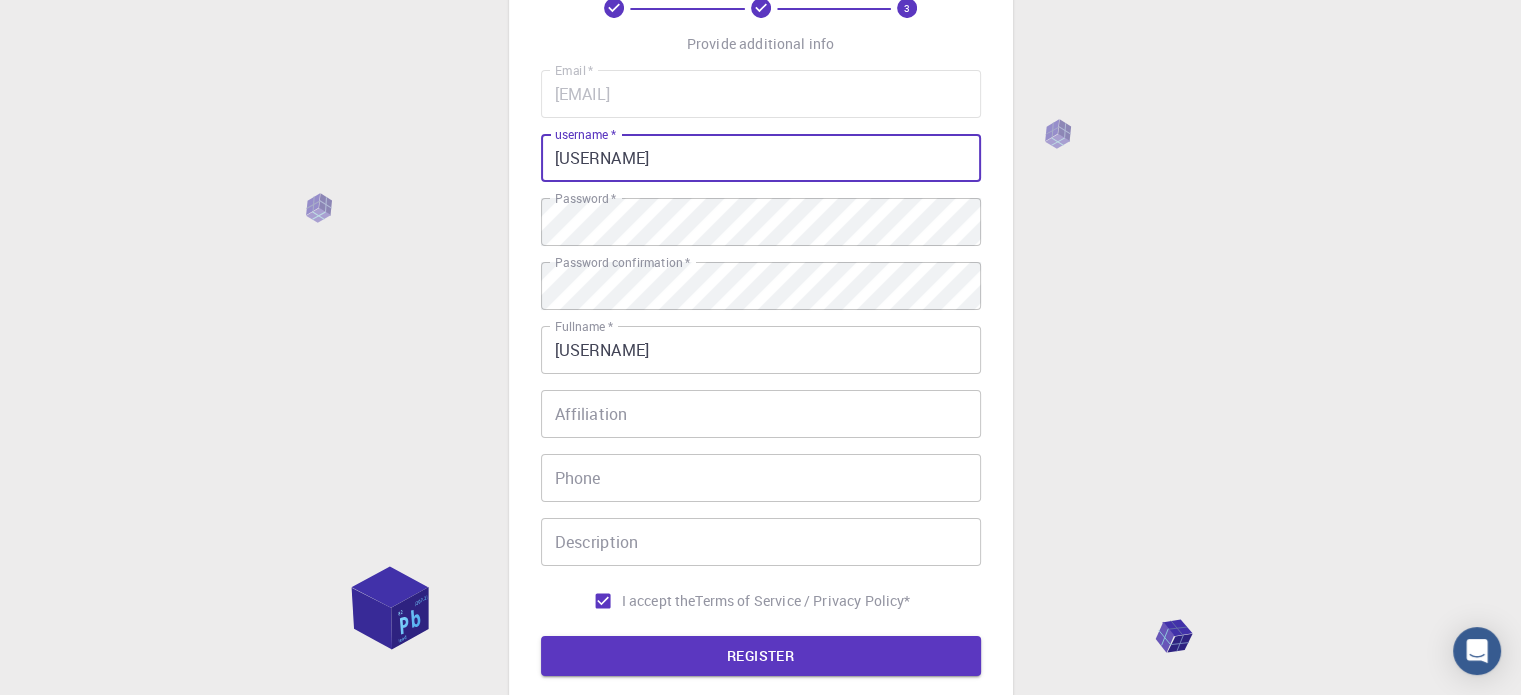 type on "[USERNAME]" 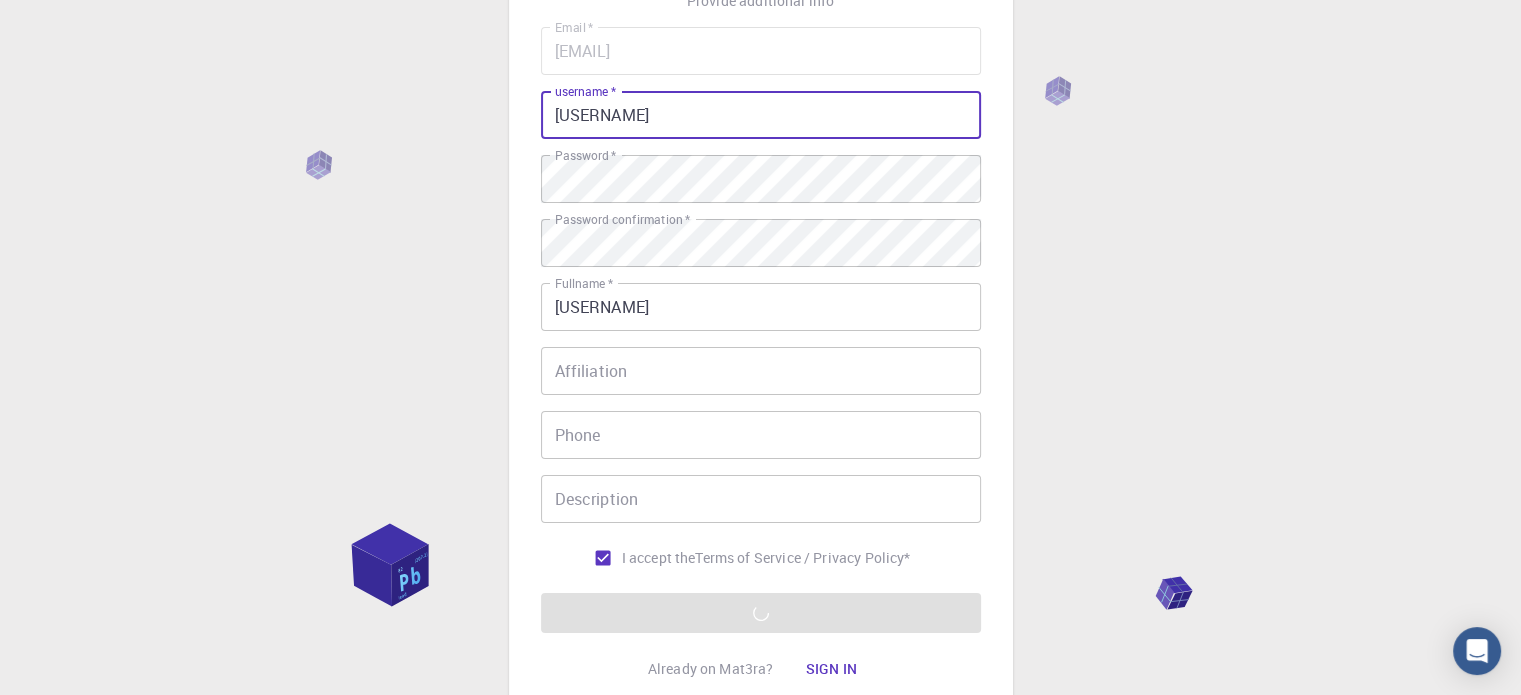 scroll, scrollTop: 322, scrollLeft: 0, axis: vertical 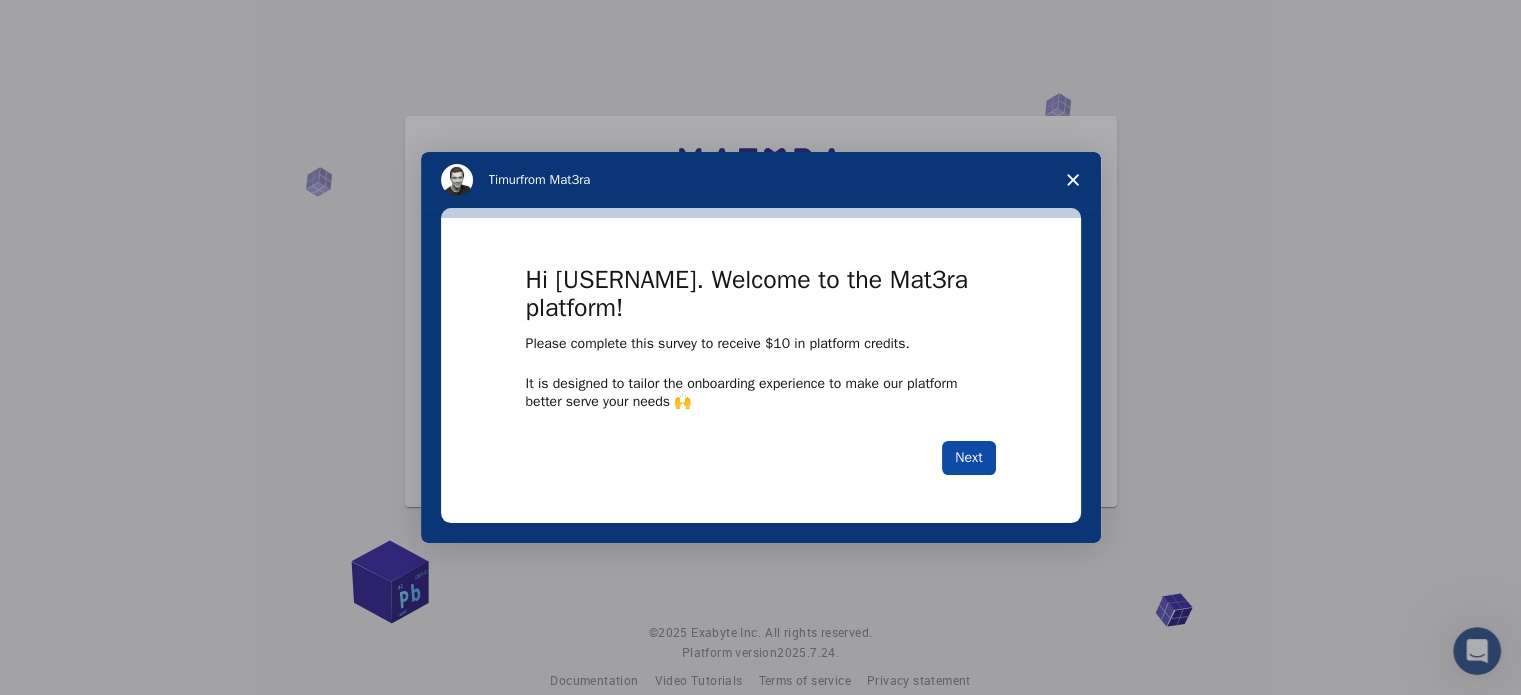 click on "Next" at bounding box center [968, 458] 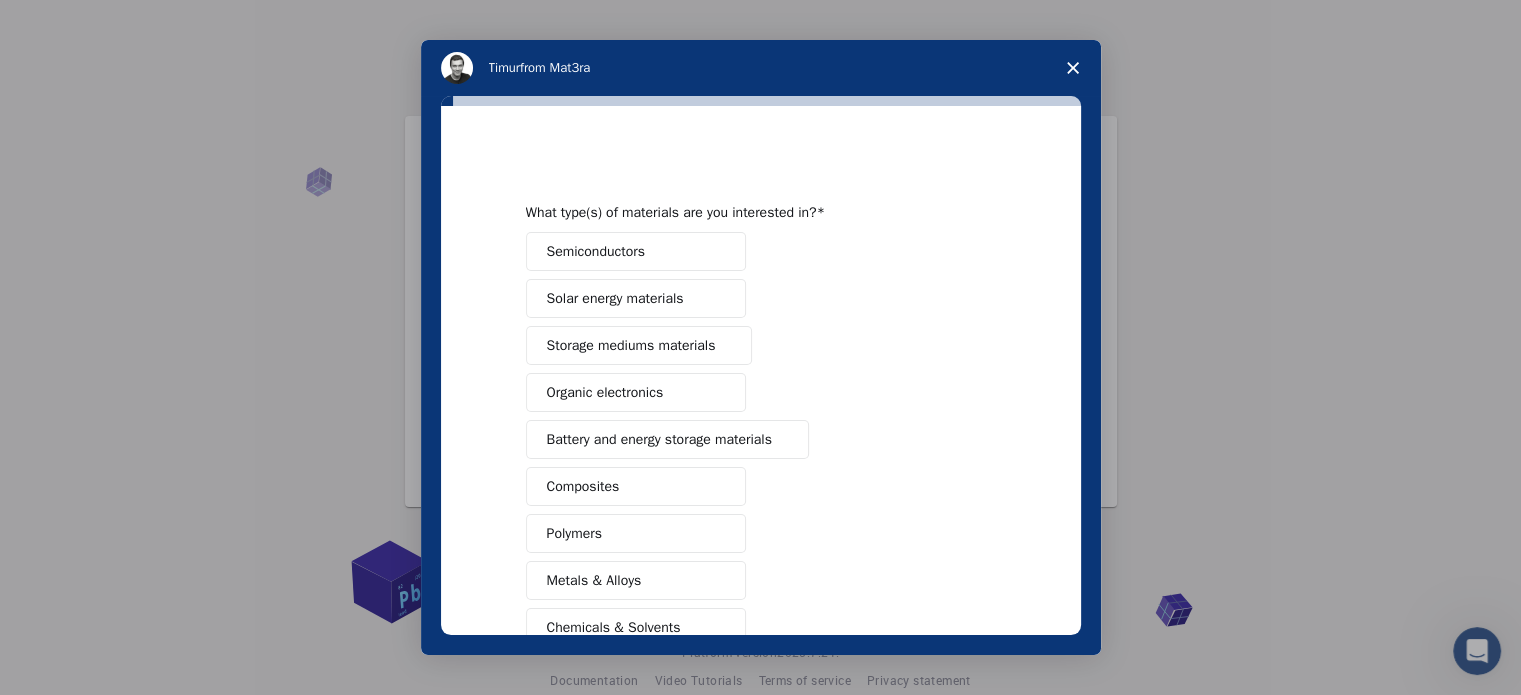 click 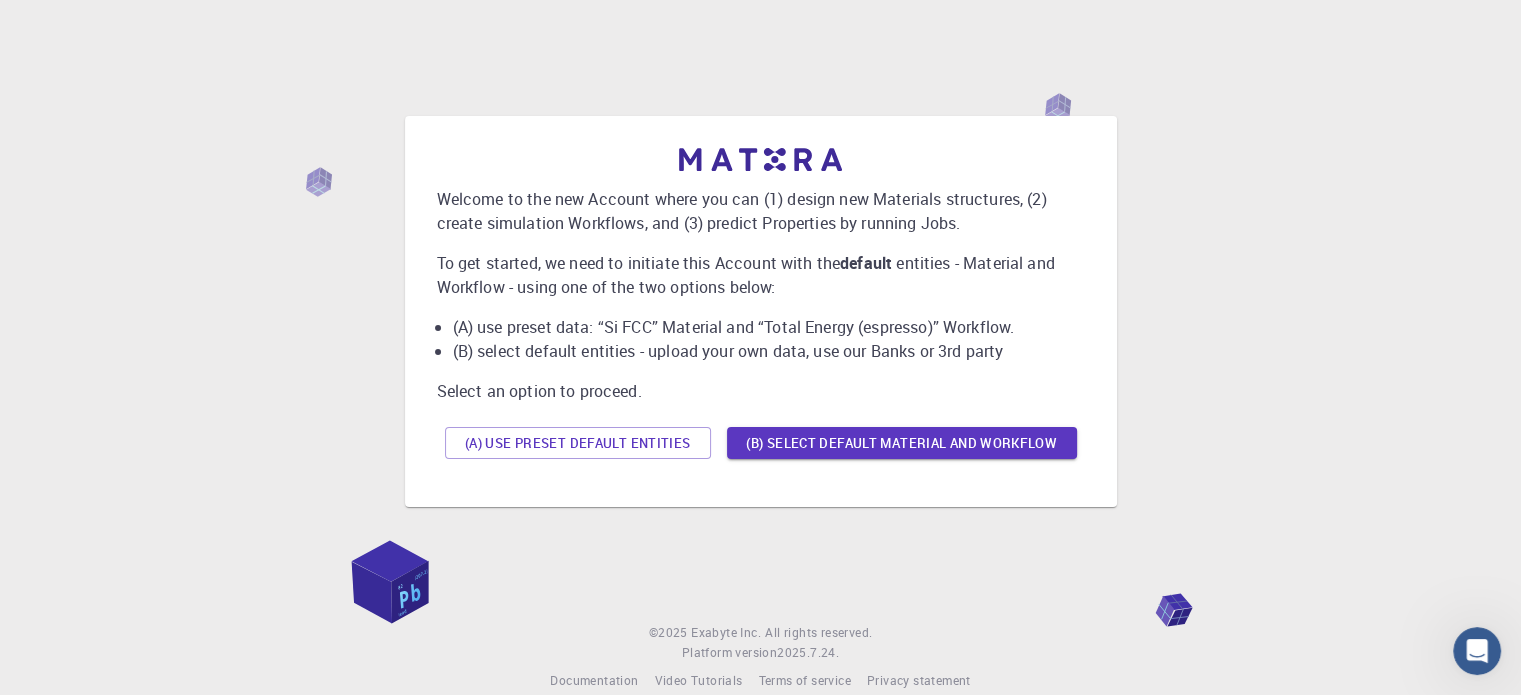 click on "(A) Use preset default entities" at bounding box center [578, 443] 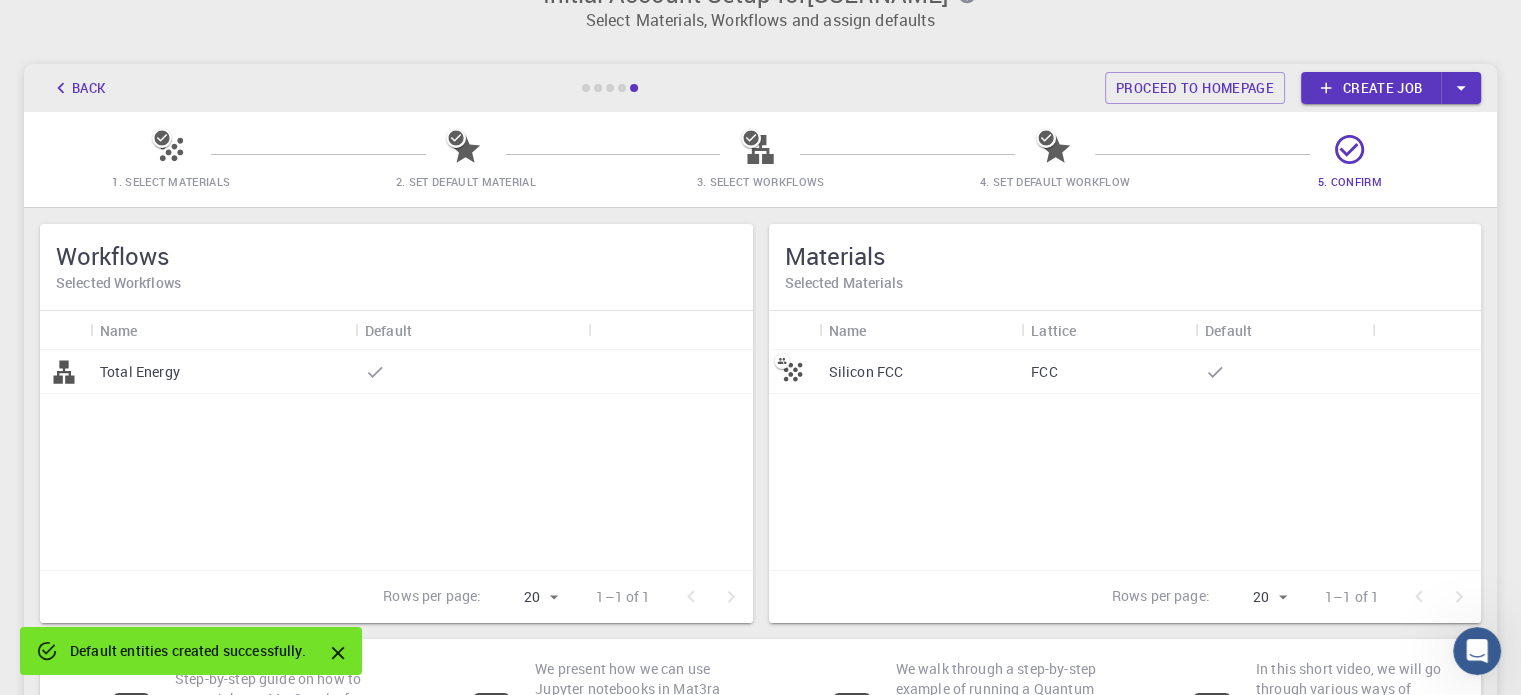 scroll, scrollTop: 0, scrollLeft: 0, axis: both 